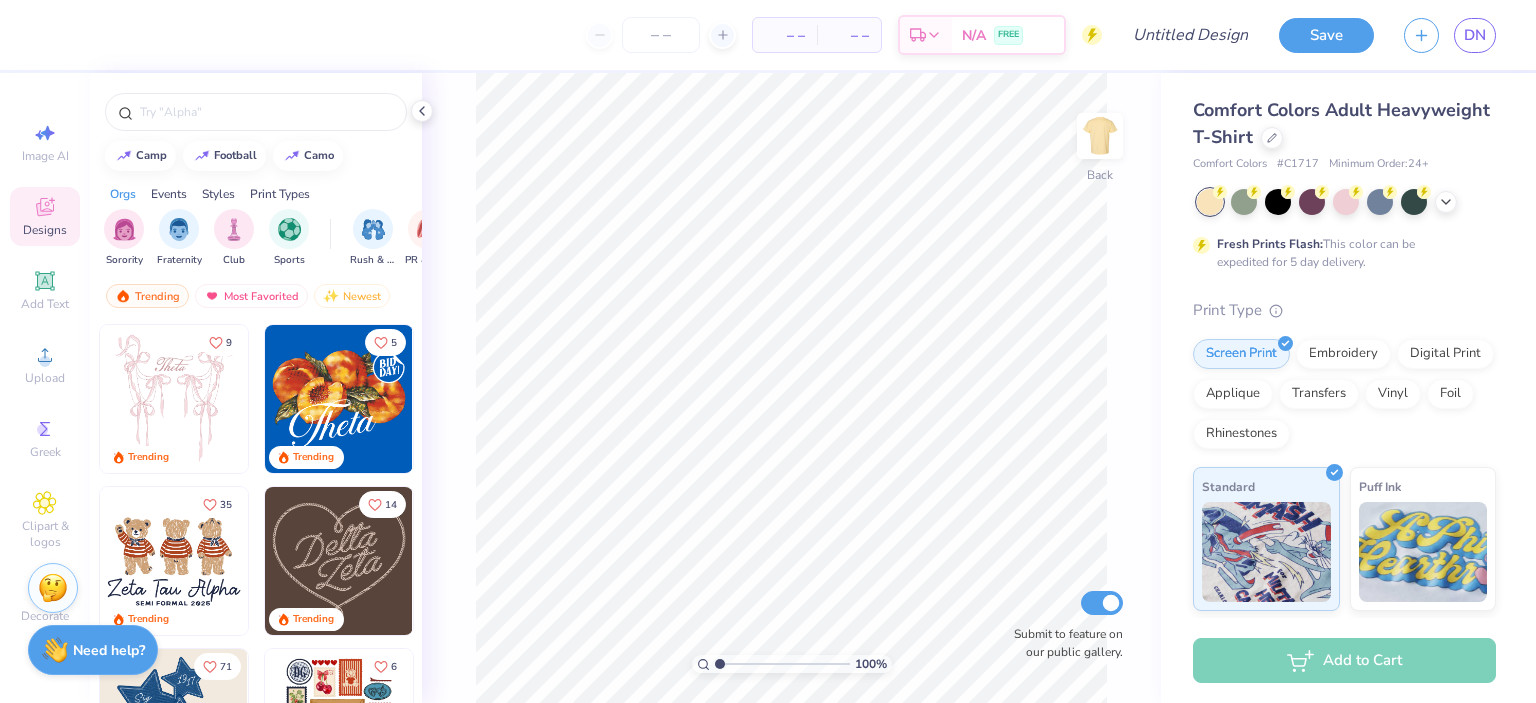 scroll, scrollTop: 0, scrollLeft: 0, axis: both 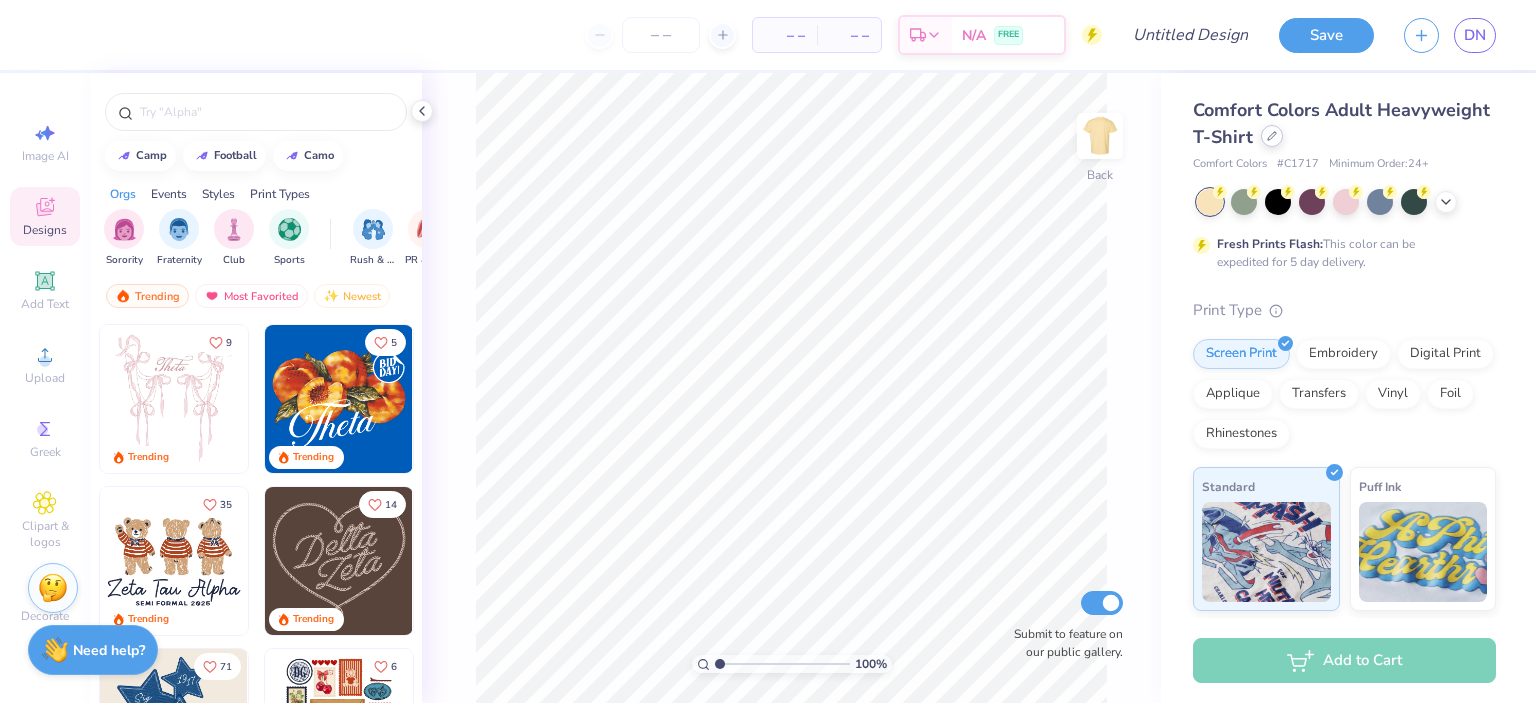 click 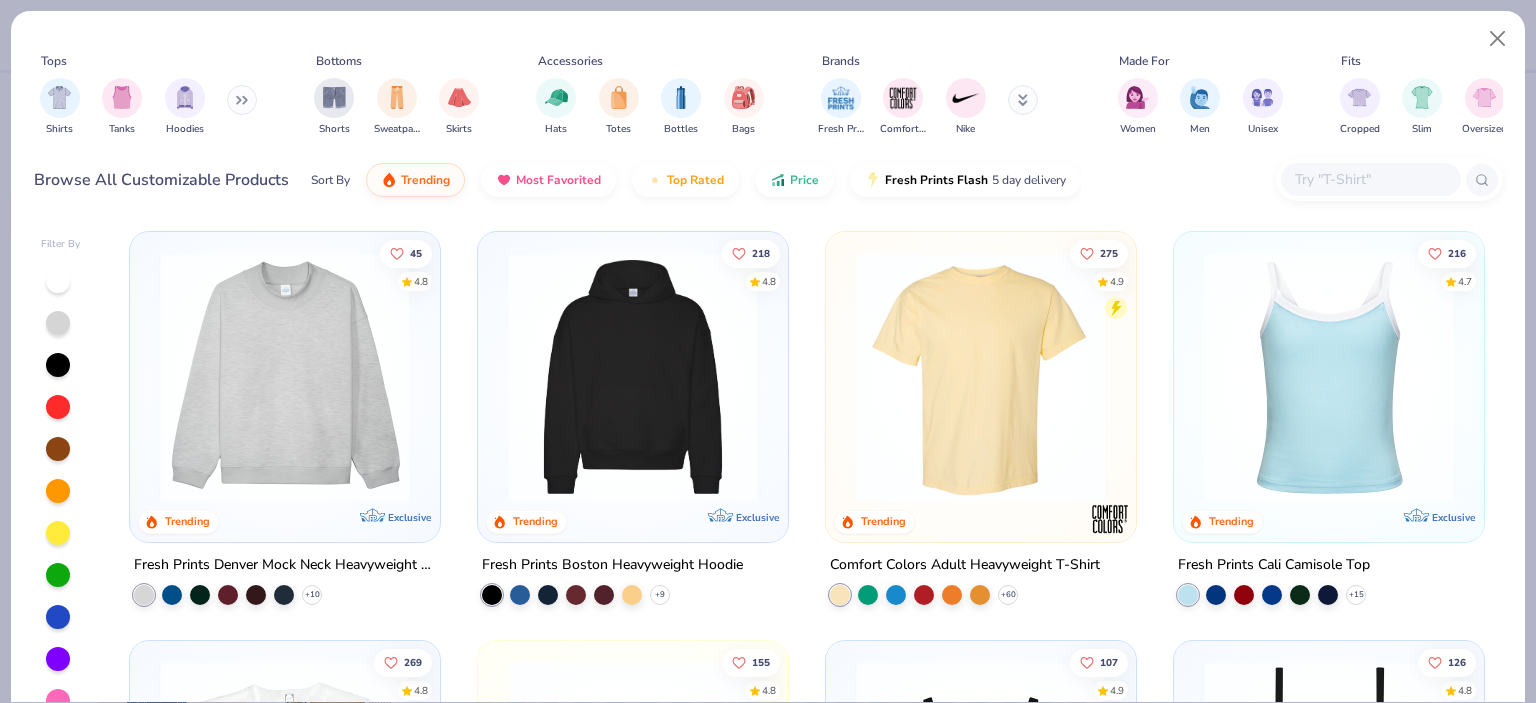 click at bounding box center (633, 377) 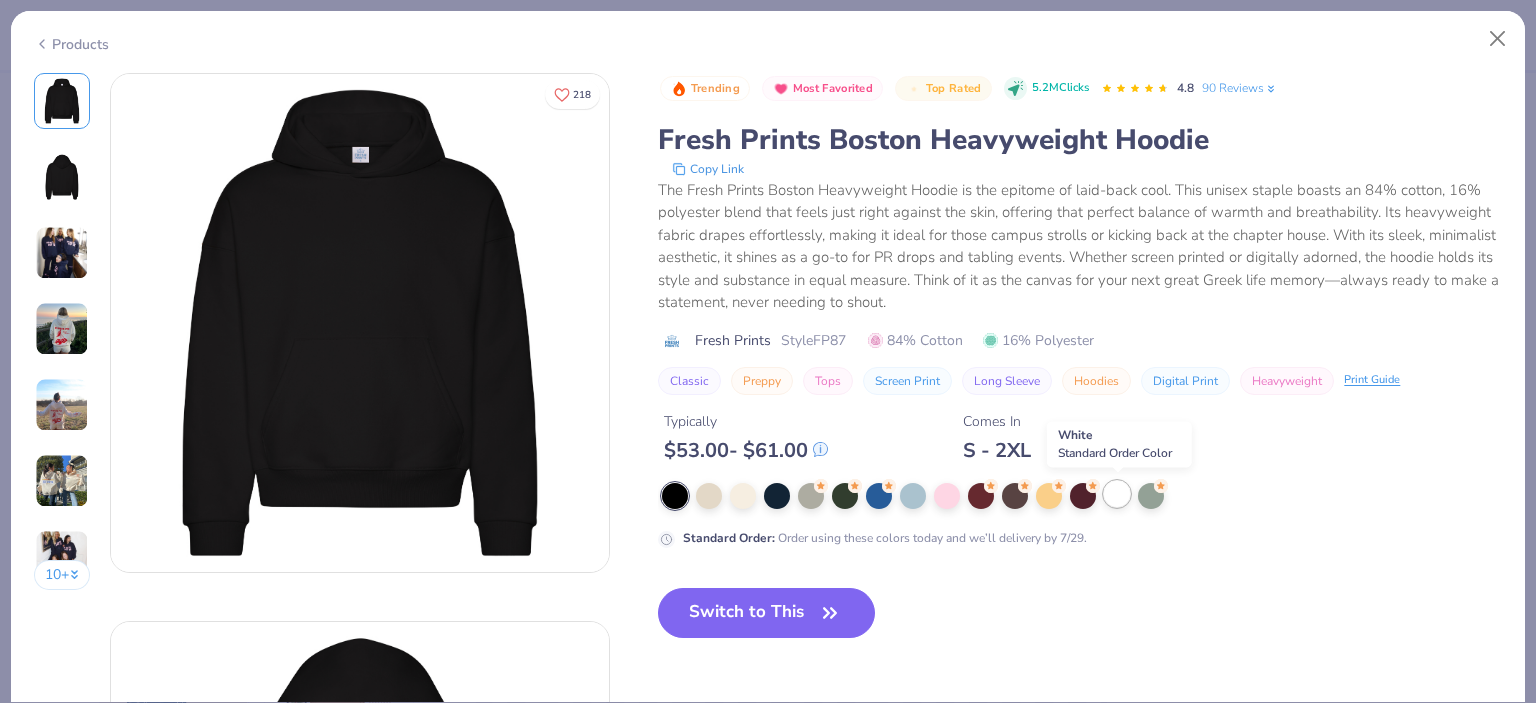 click at bounding box center [1117, 494] 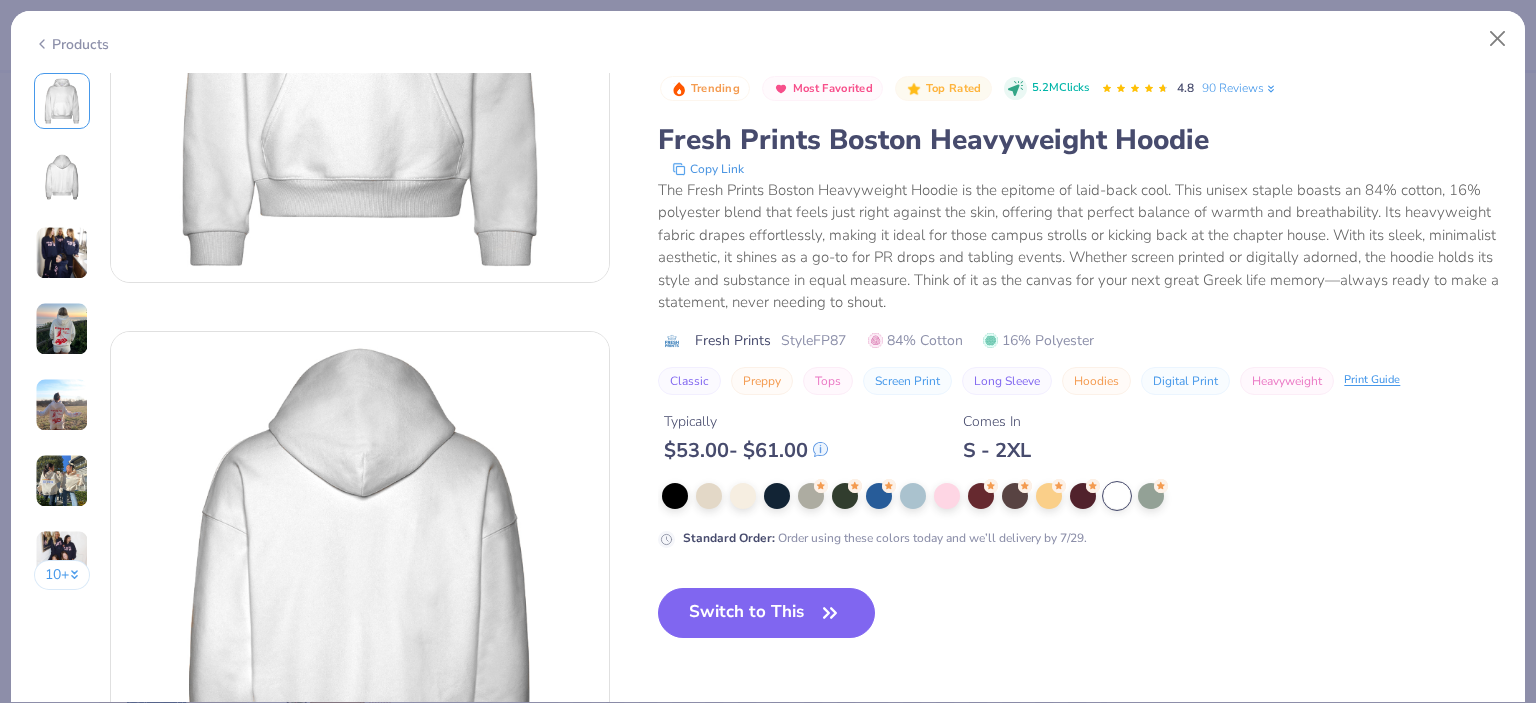 scroll, scrollTop: 300, scrollLeft: 0, axis: vertical 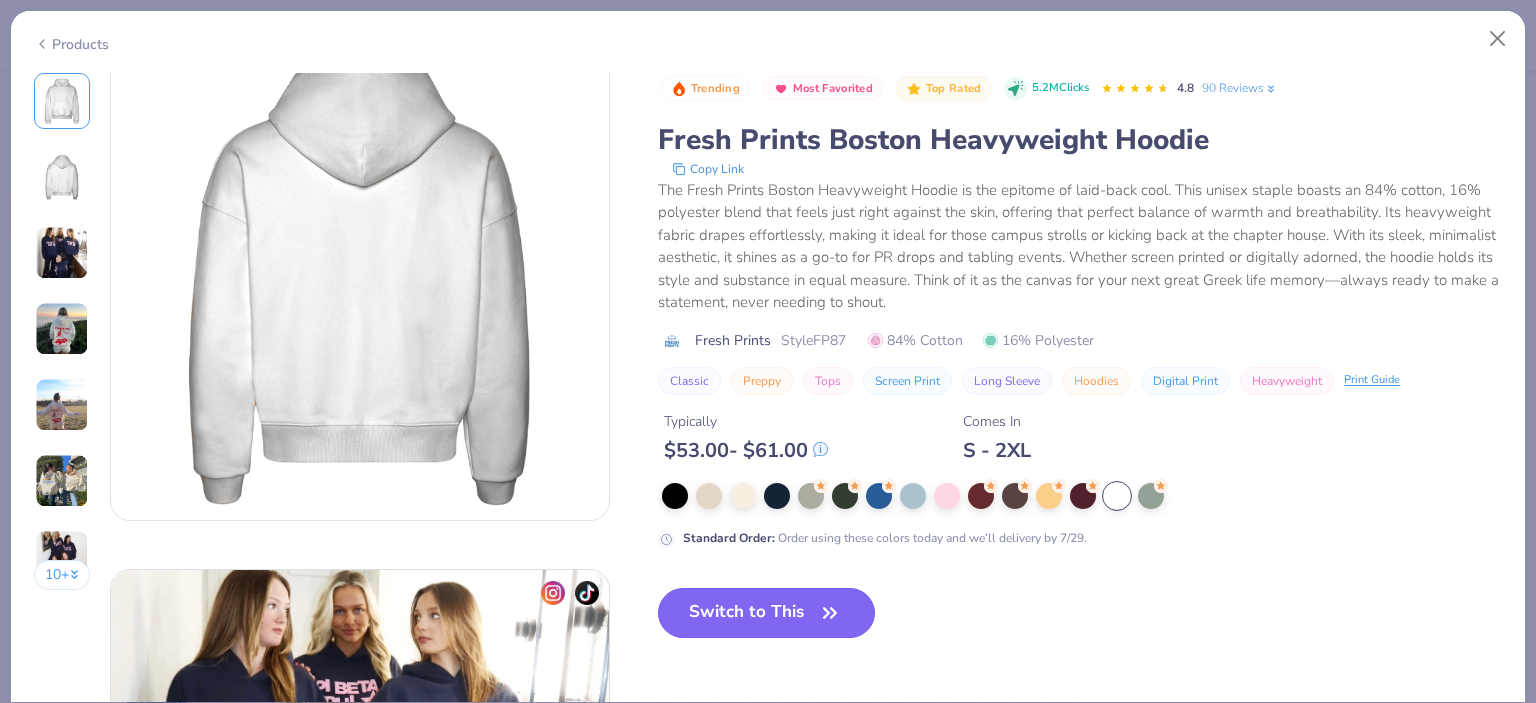 click 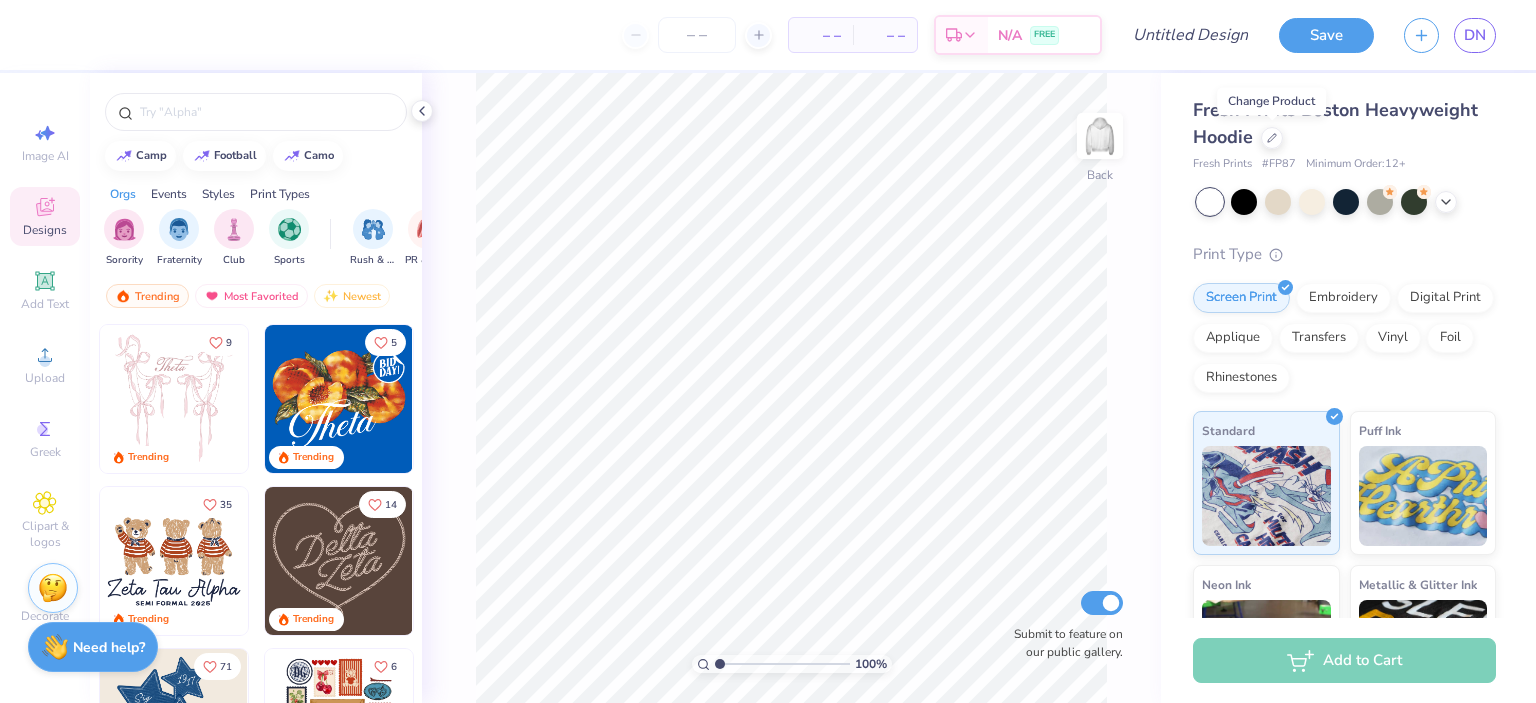 click on "Need help?" at bounding box center [109, 647] 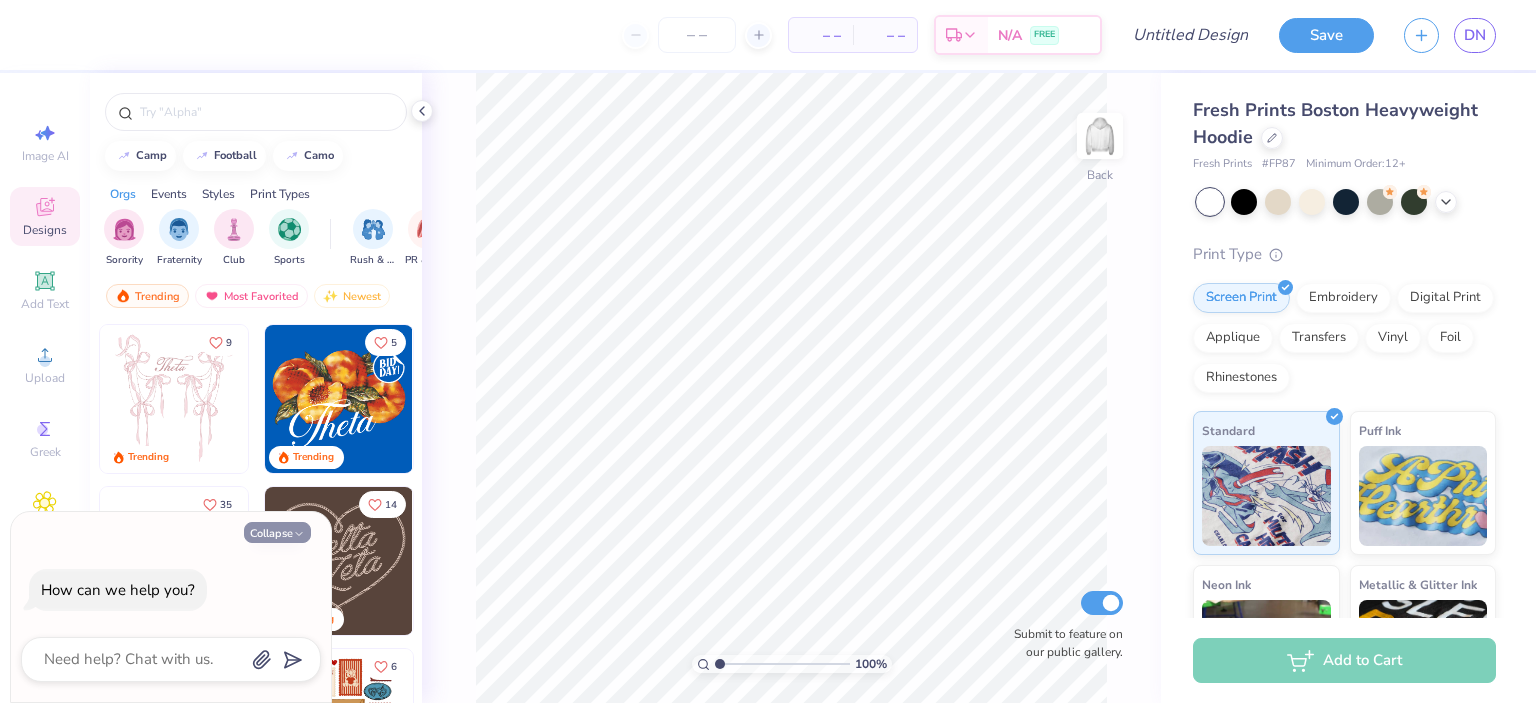 click 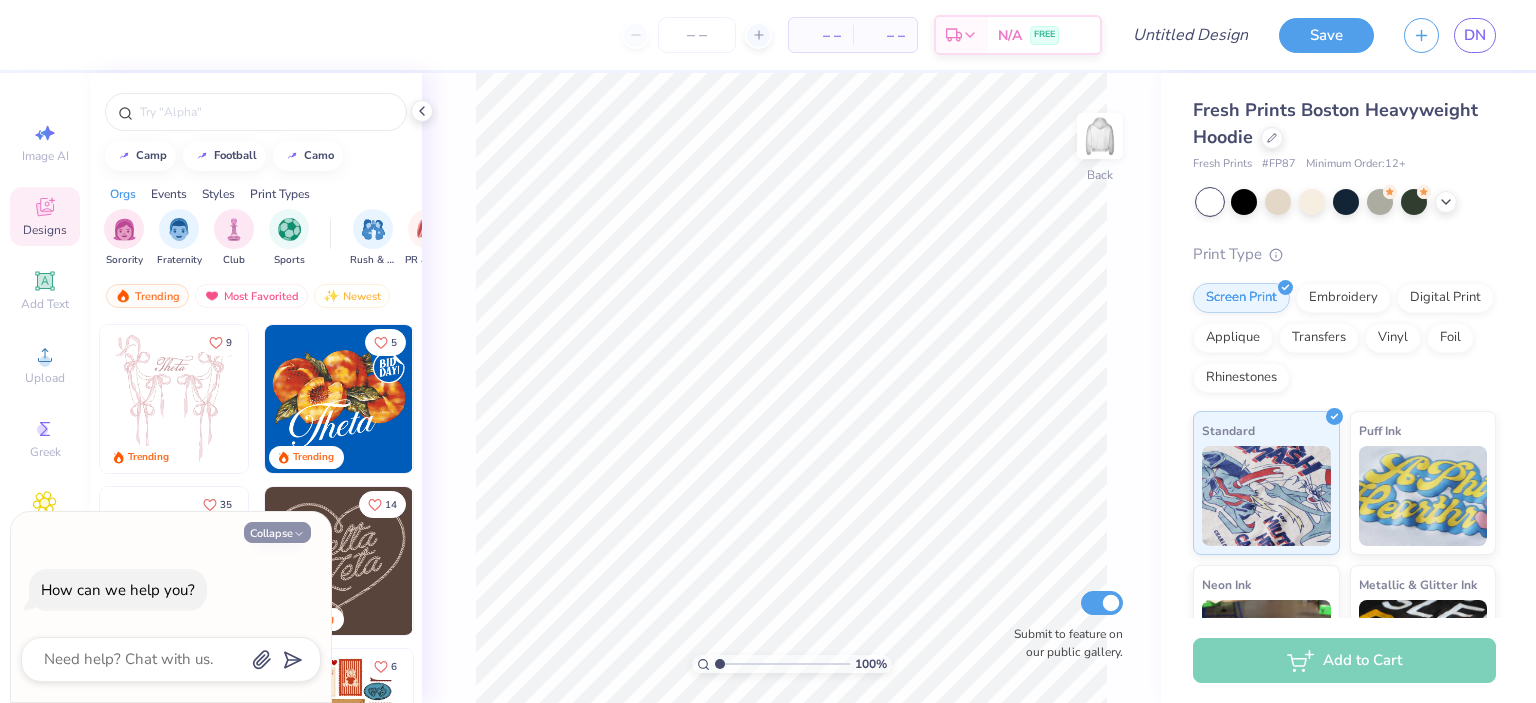 type on "x" 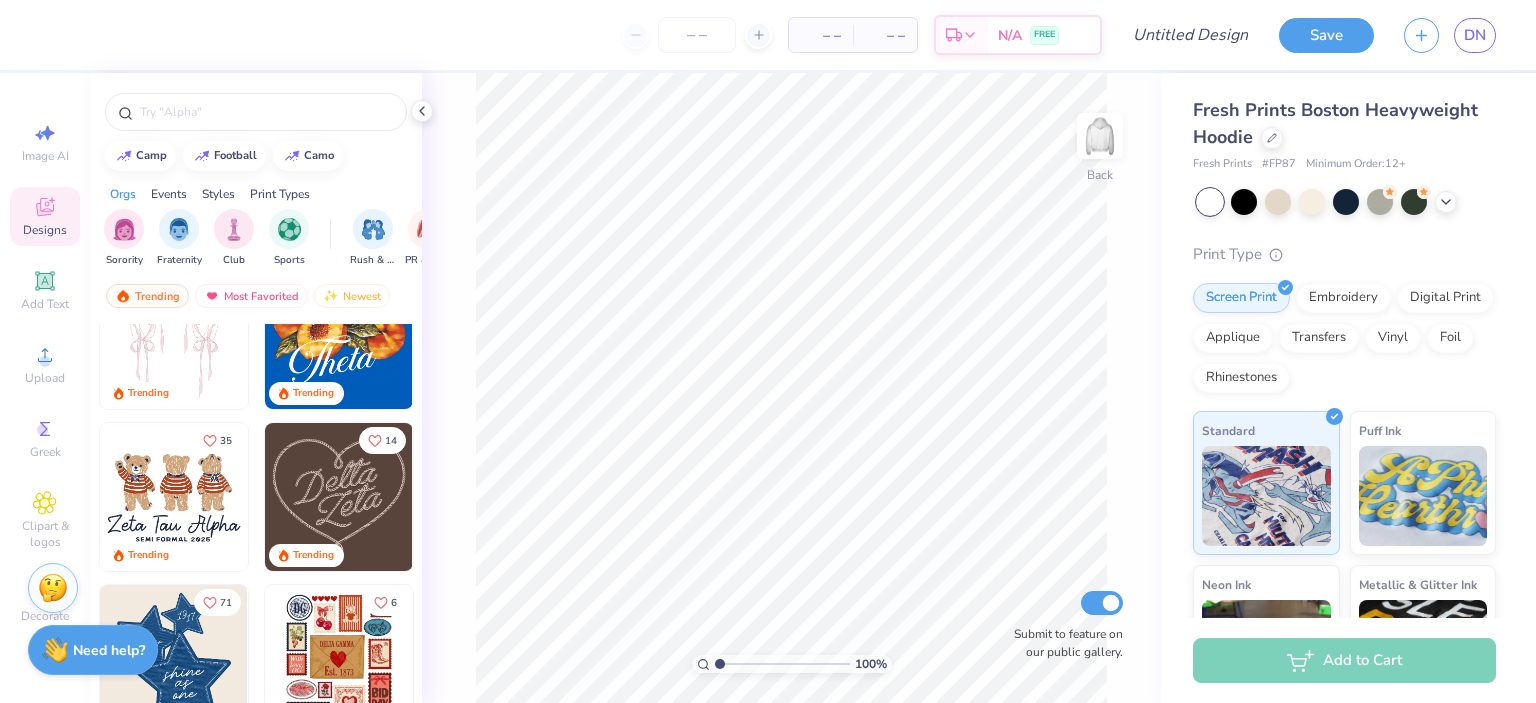 scroll, scrollTop: 100, scrollLeft: 0, axis: vertical 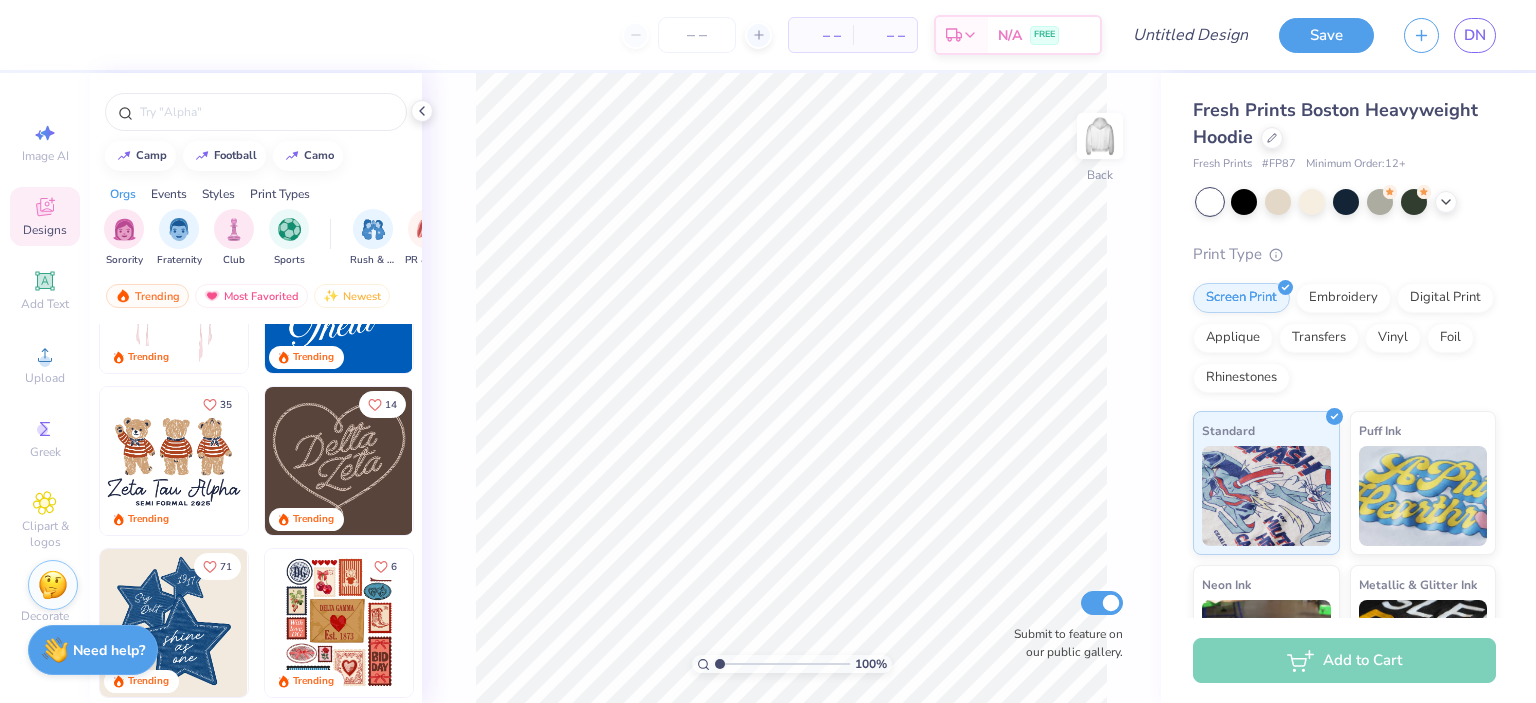 click at bounding box center [53, 585] 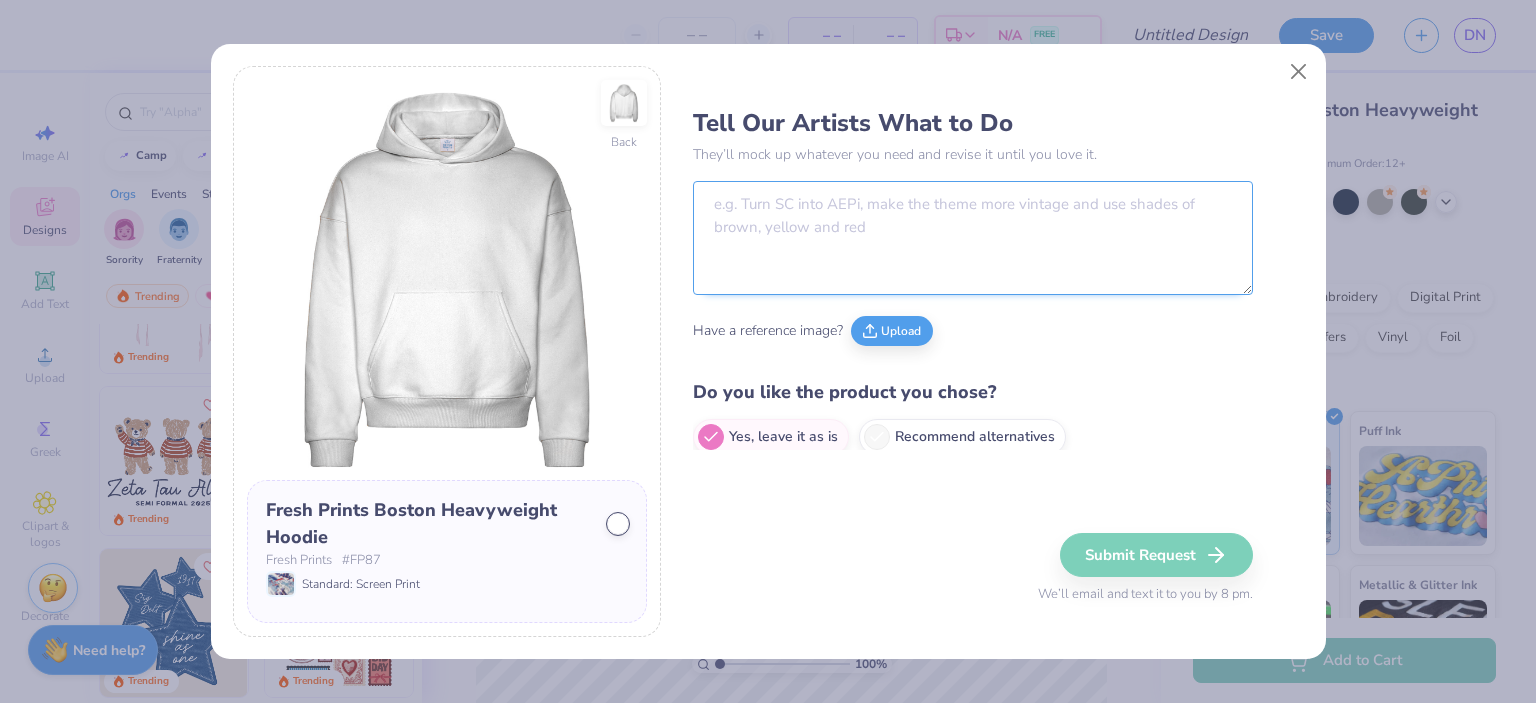 click at bounding box center [973, 238] 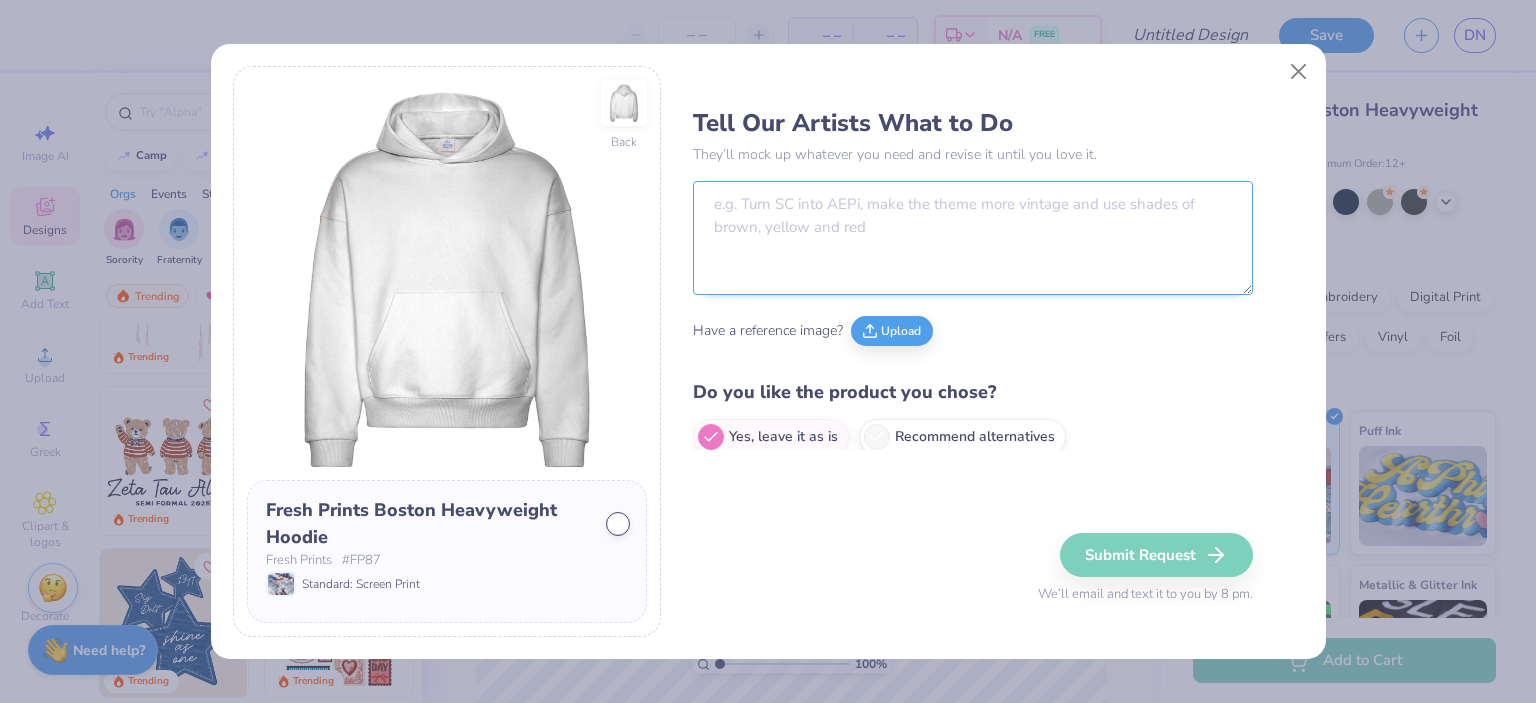 paste on "destinienodarse7@gmail.com" 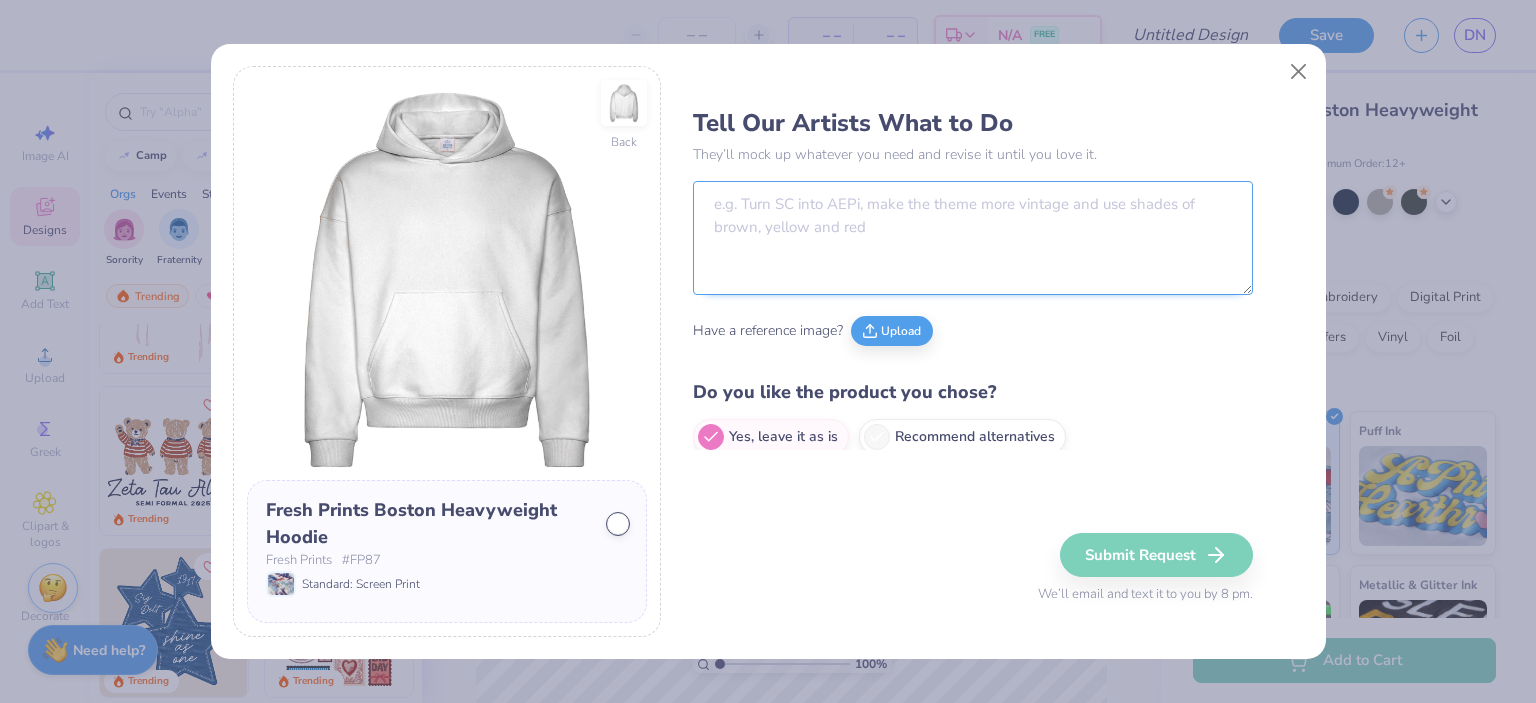 type on "destinienodarse7@gmail.com" 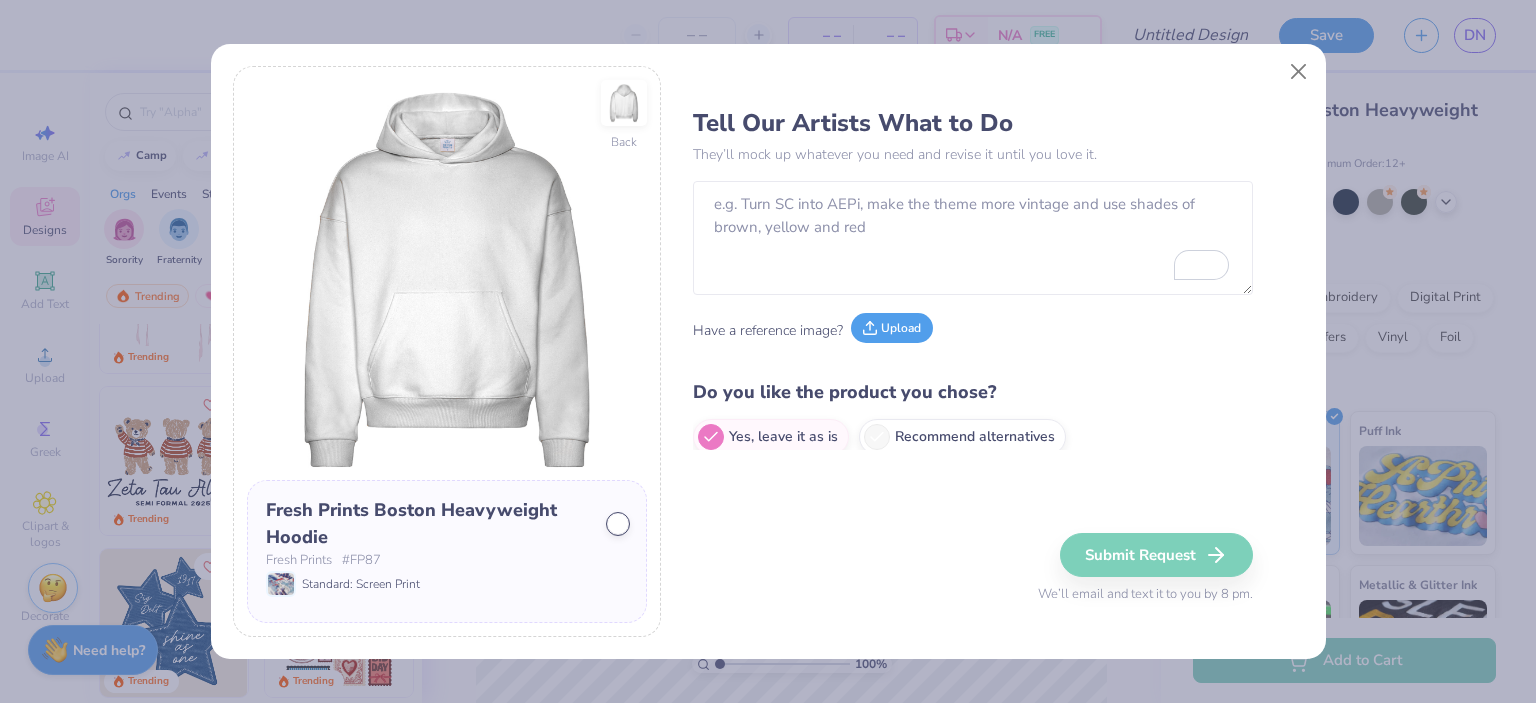 click on "Upload" at bounding box center (892, 328) 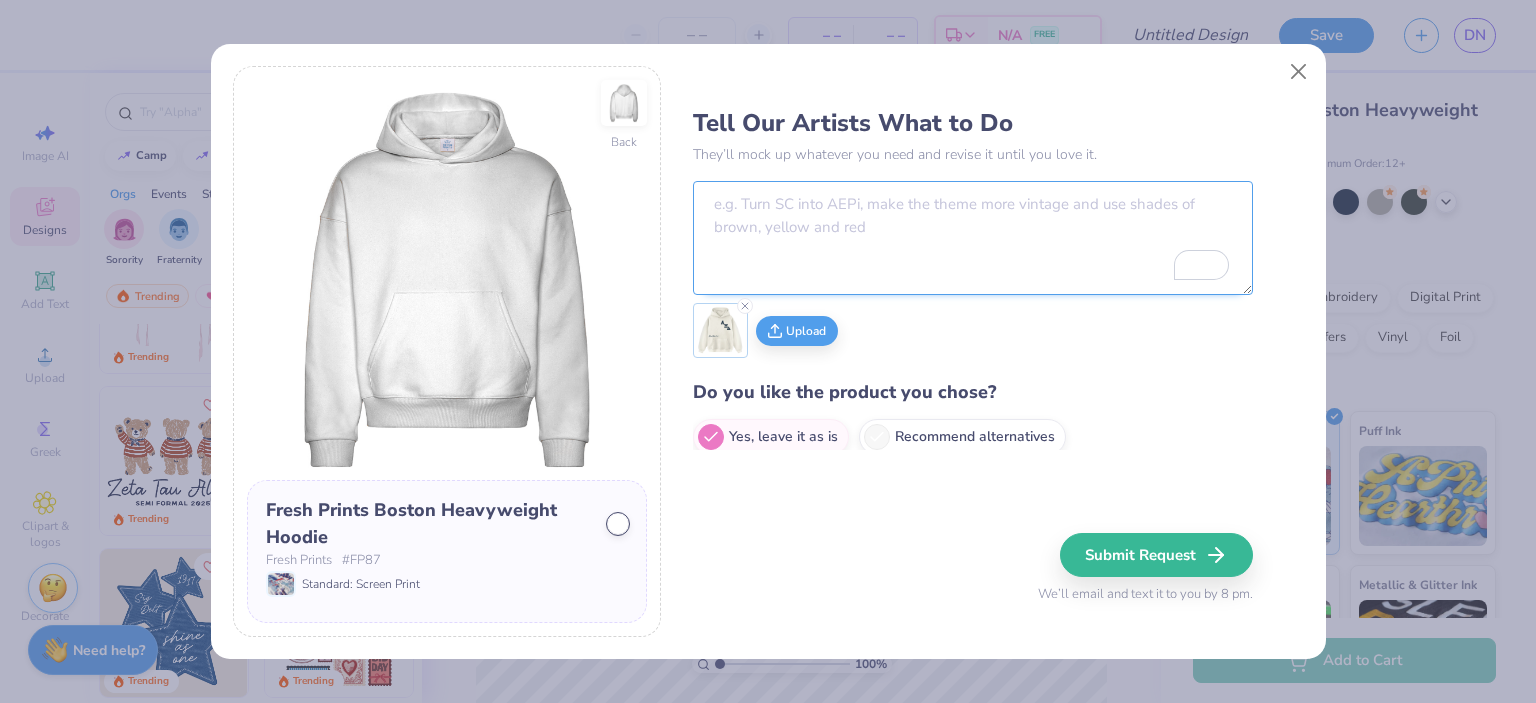 click at bounding box center [973, 238] 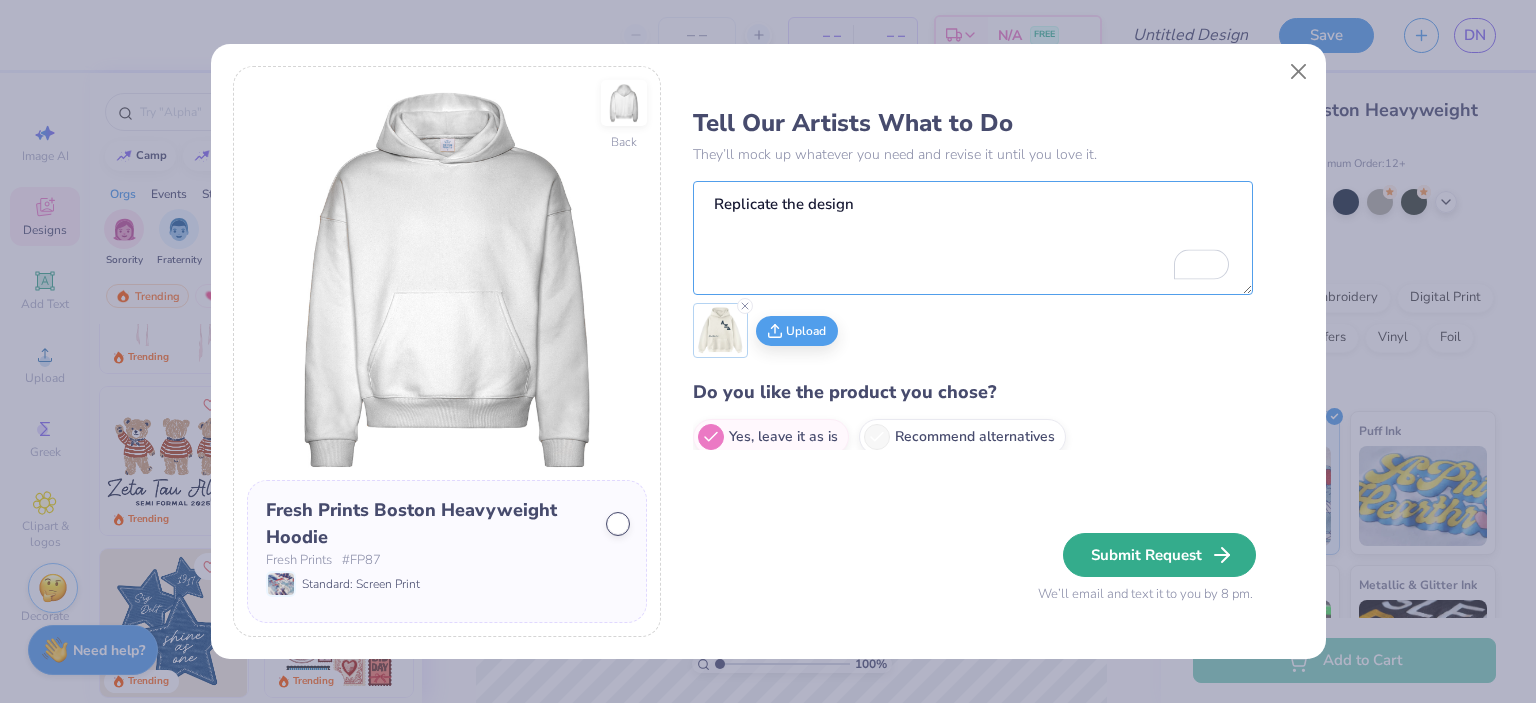 type on "Replicate the design" 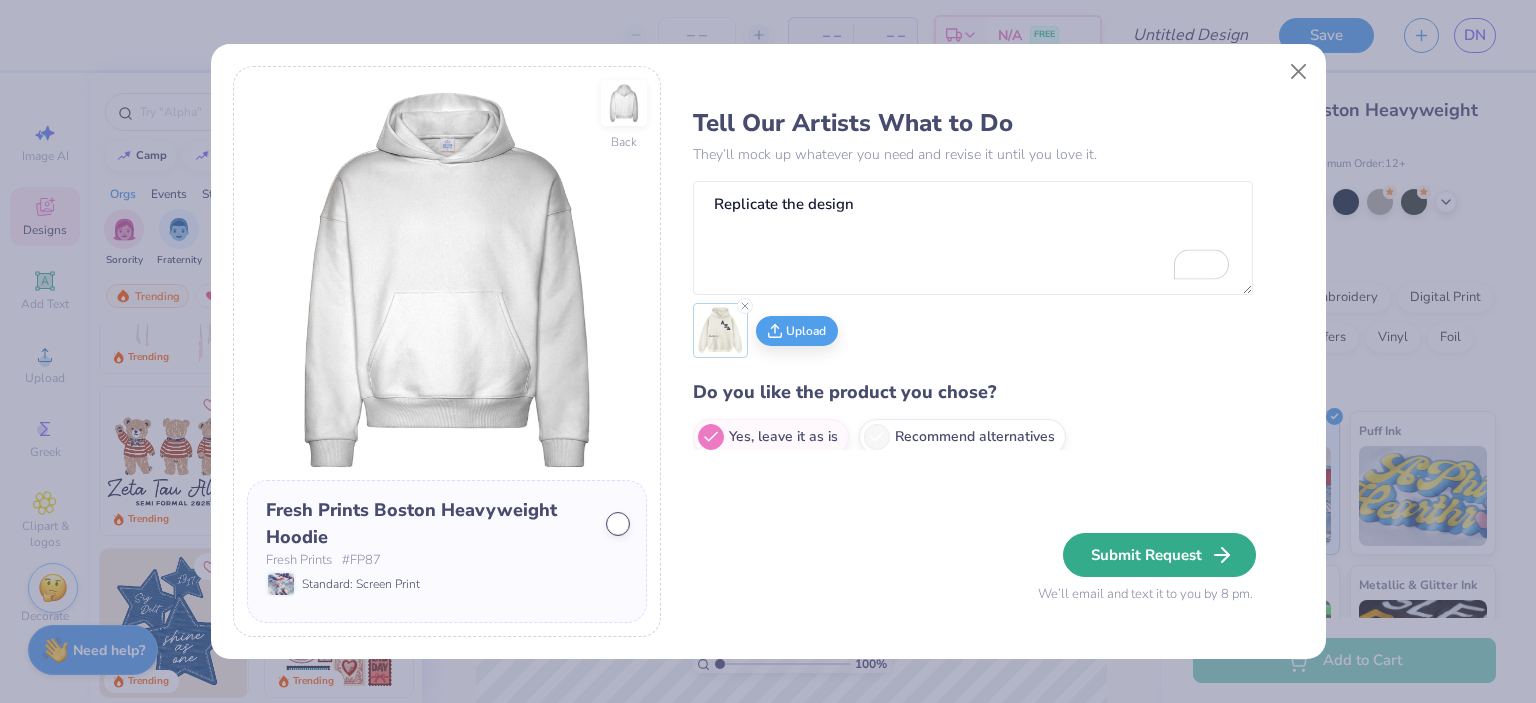 click 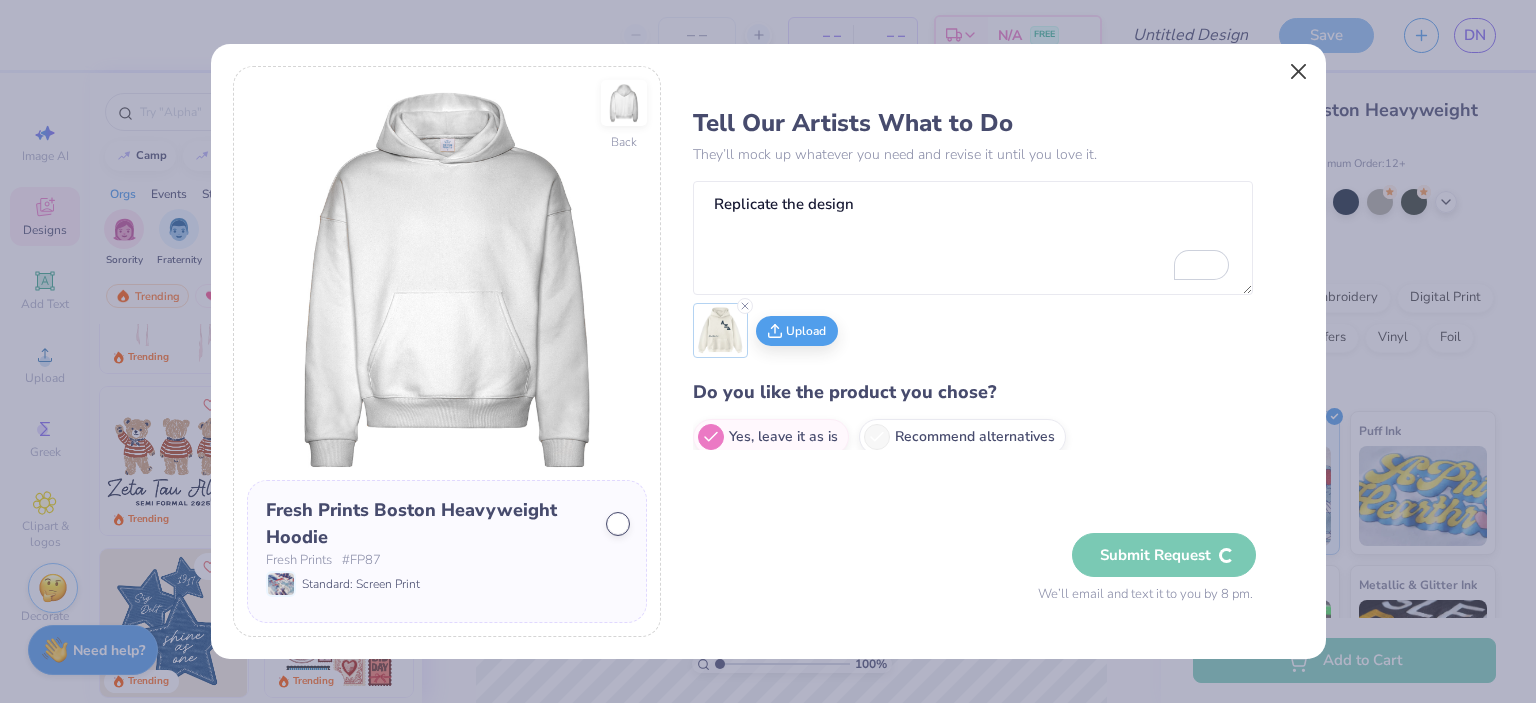 type 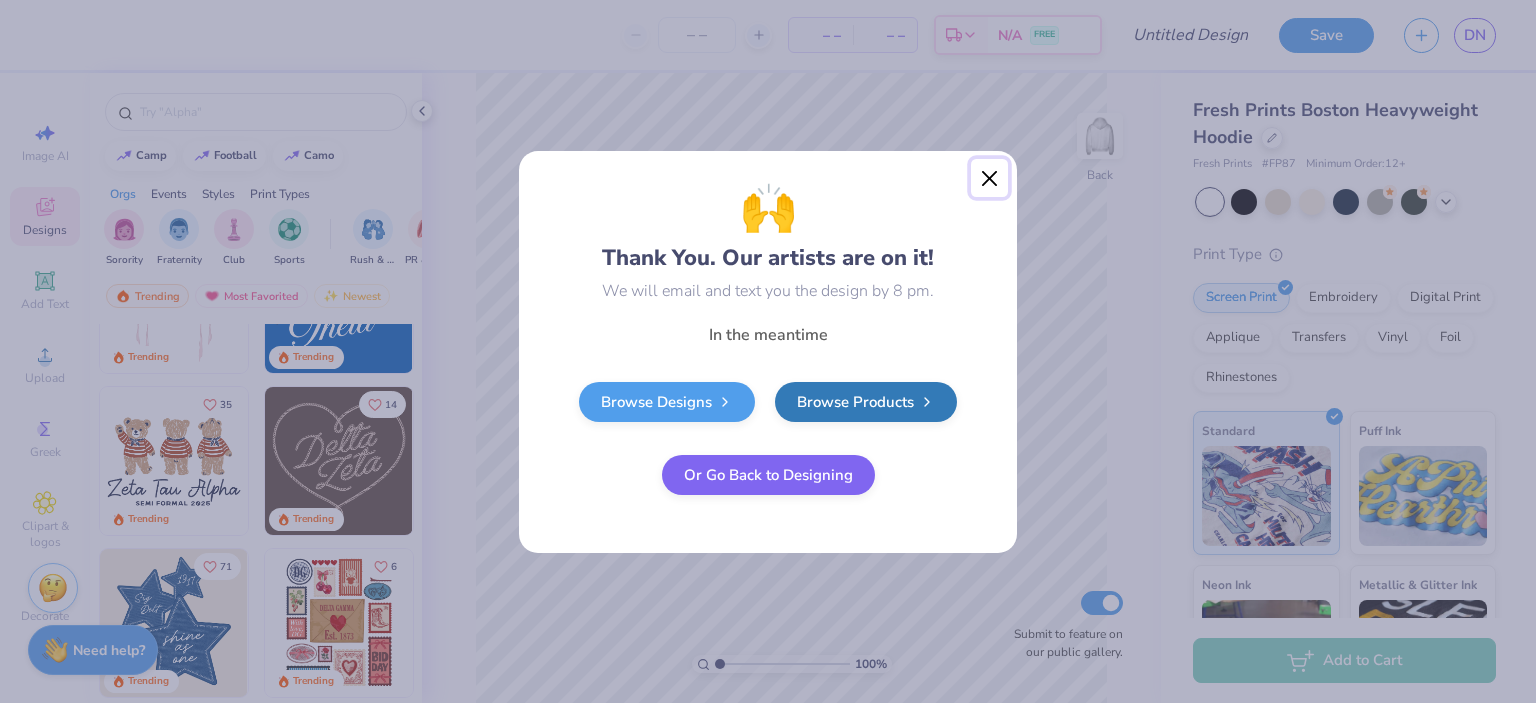 click at bounding box center (990, 178) 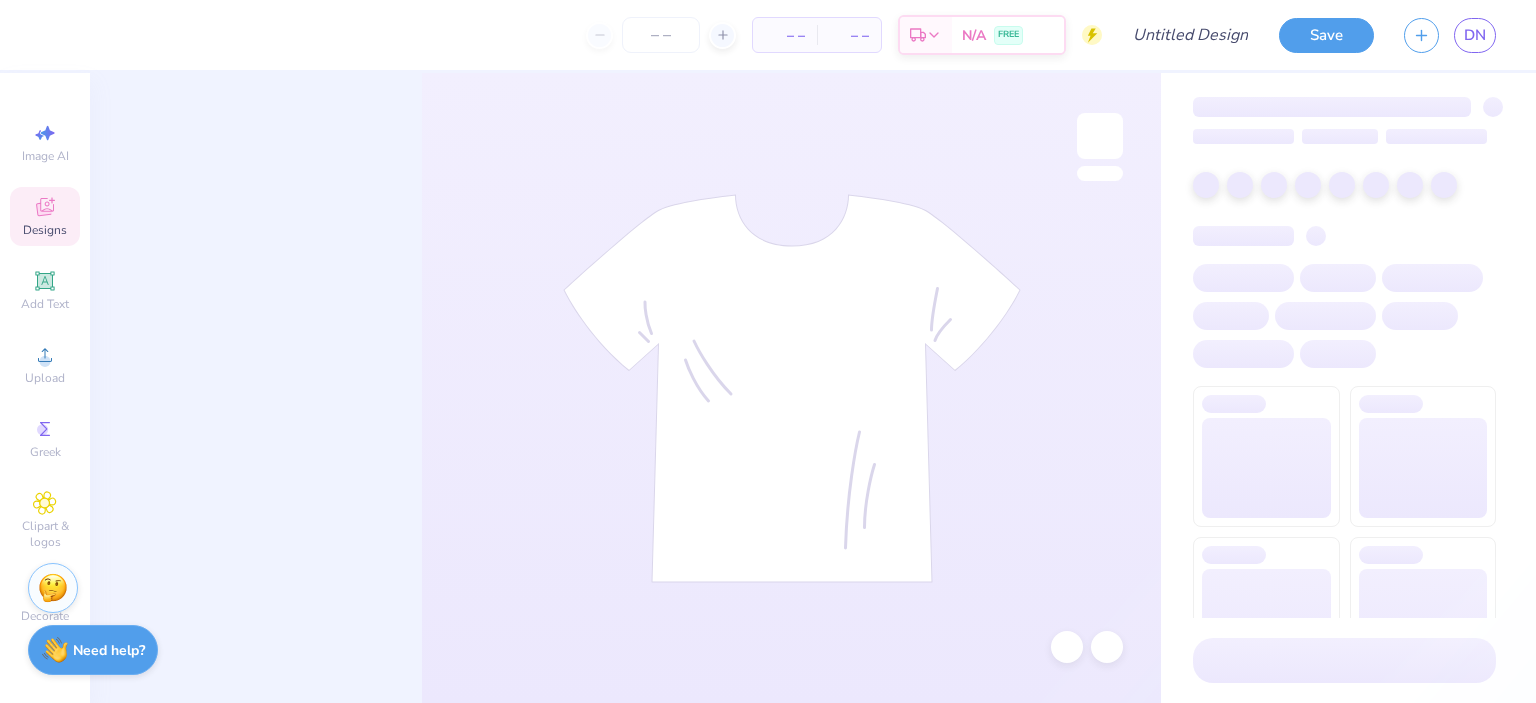 scroll, scrollTop: 0, scrollLeft: 0, axis: both 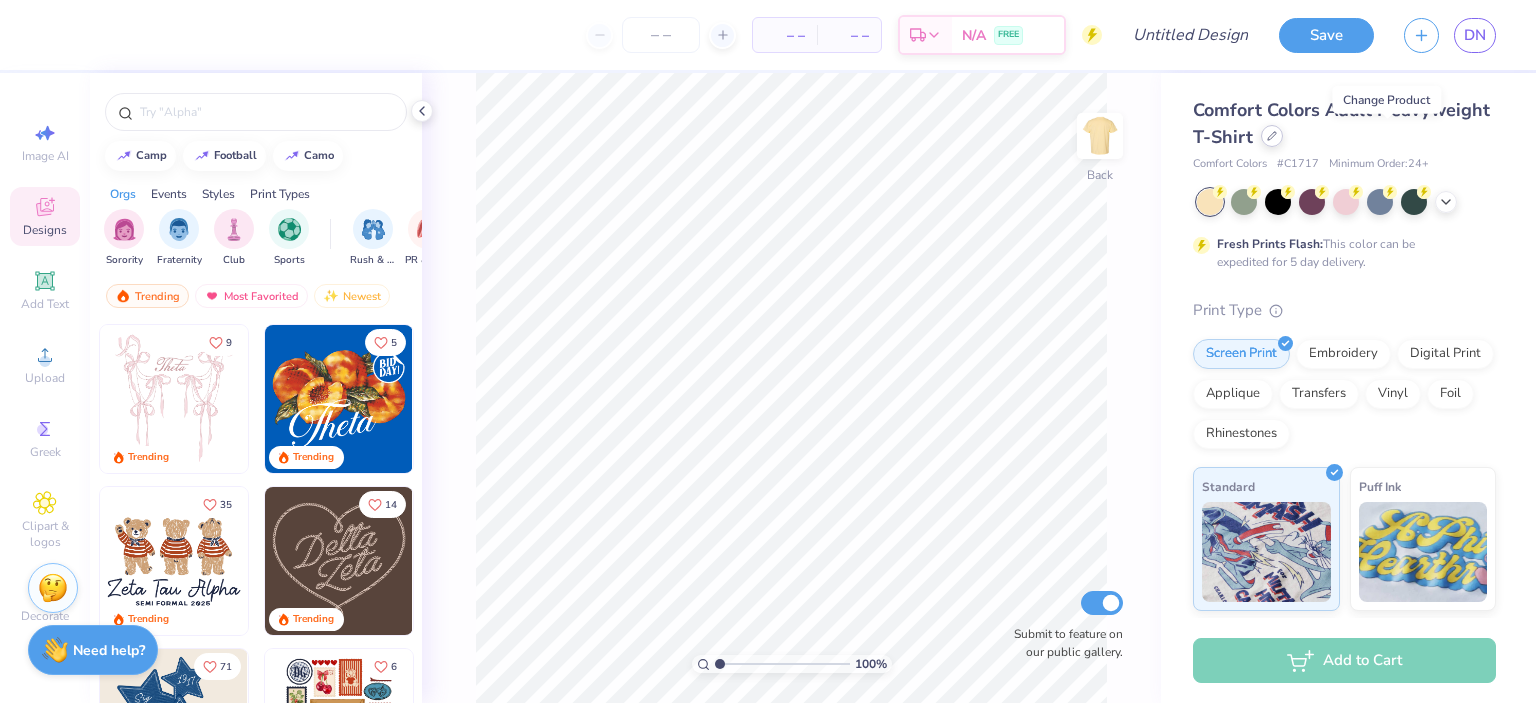 click at bounding box center (1272, 136) 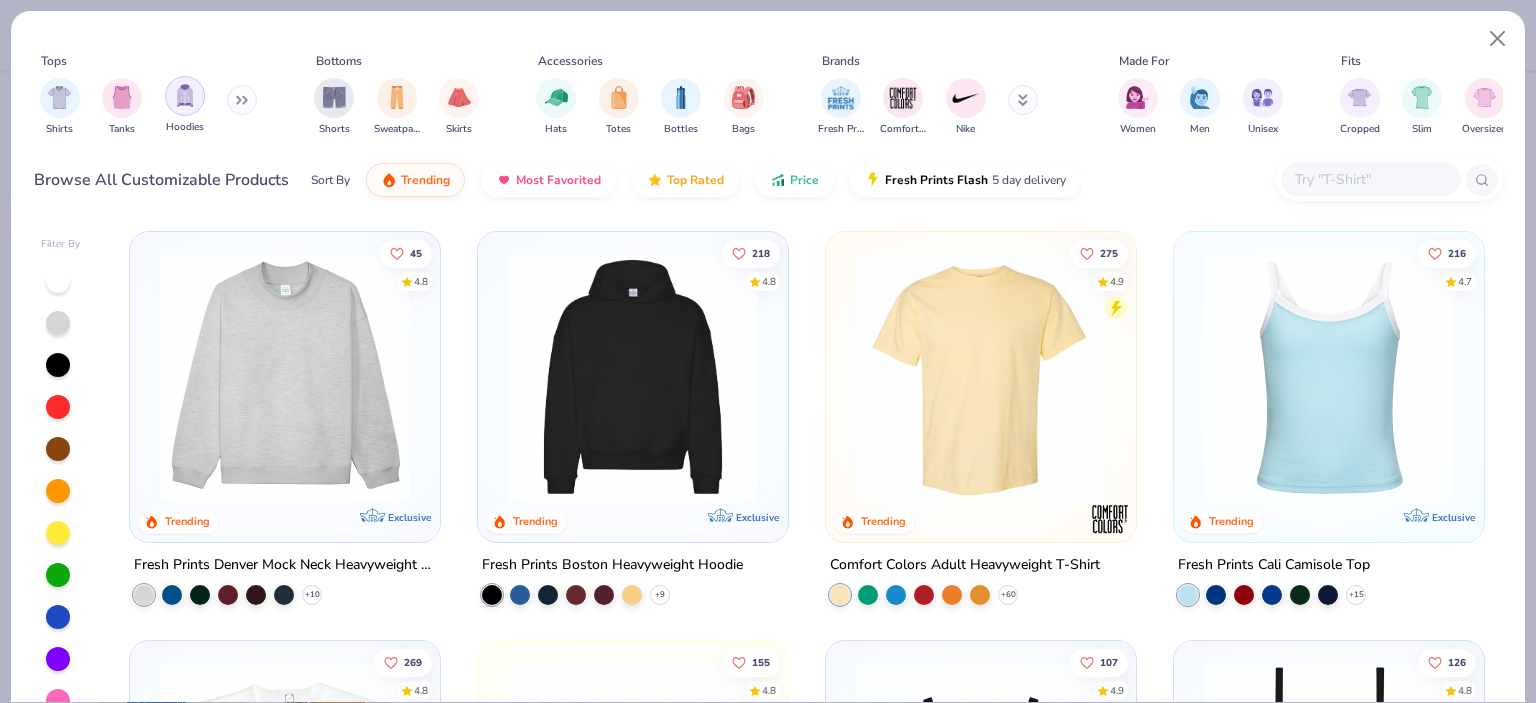 click at bounding box center (185, 95) 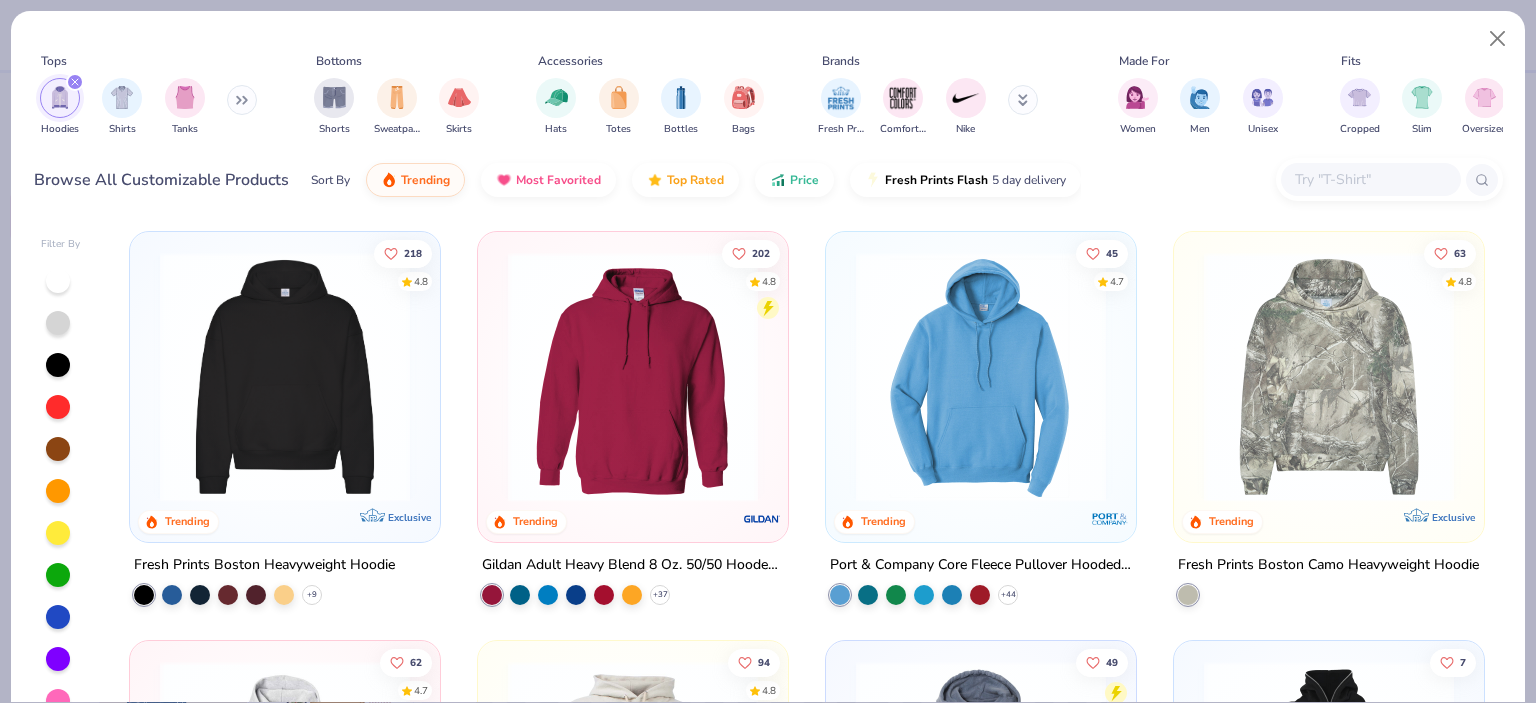 click at bounding box center [285, 377] 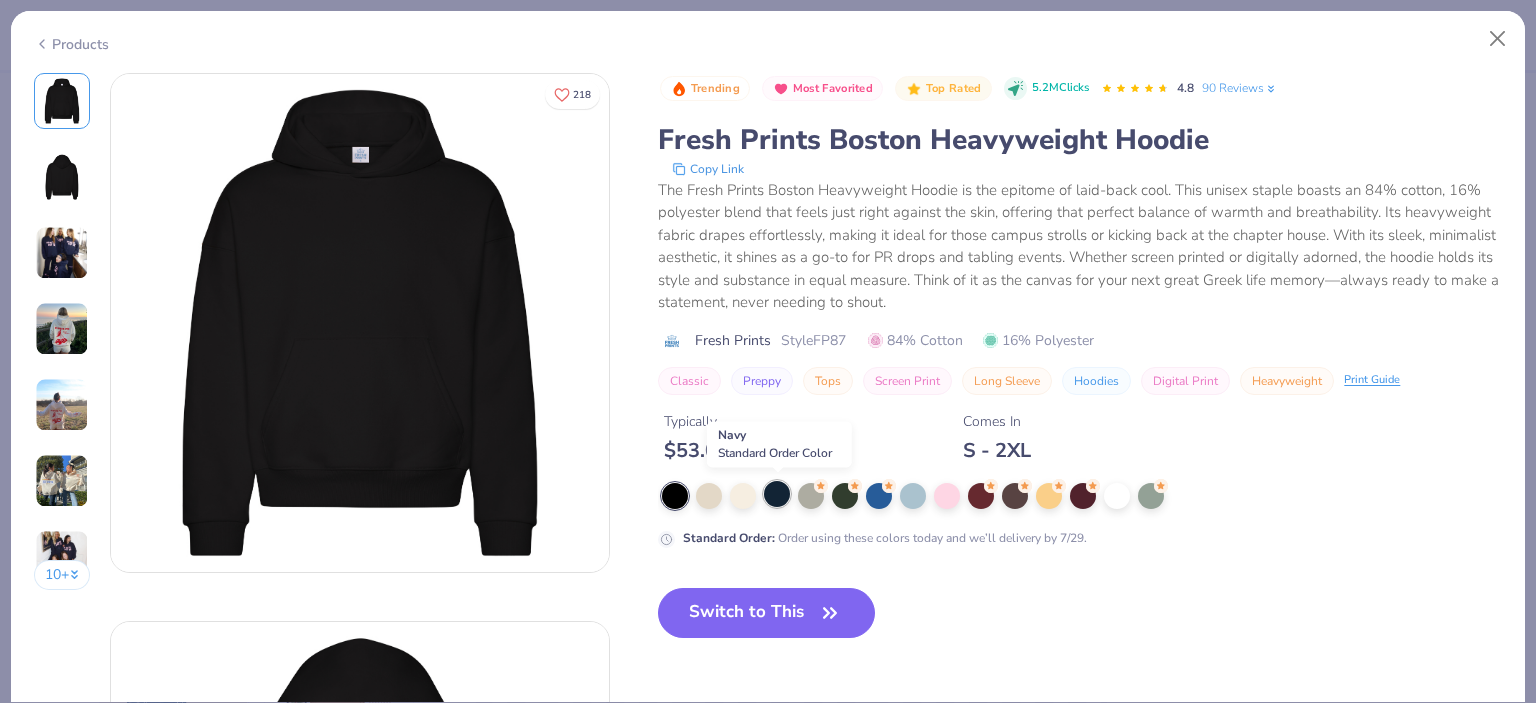 click at bounding box center [777, 494] 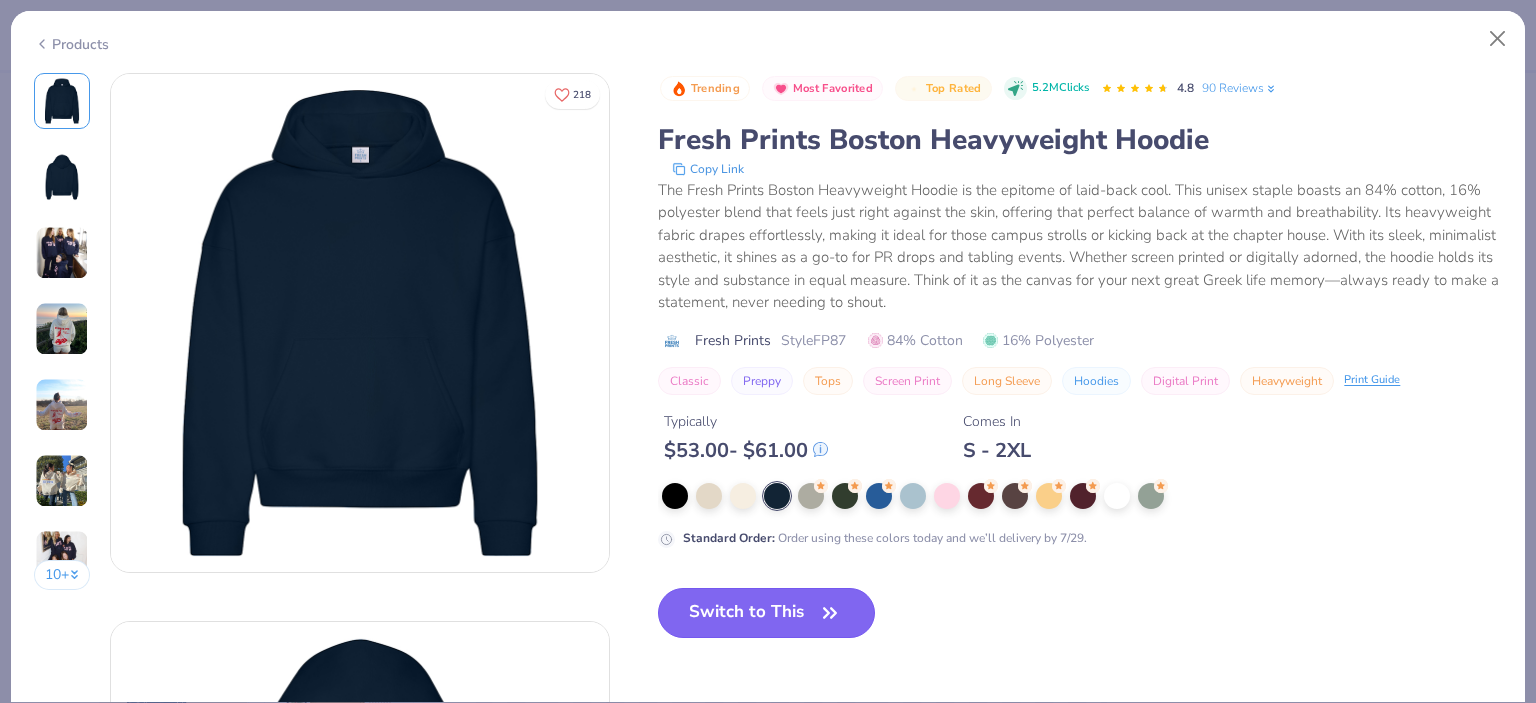 click on "Switch to This" at bounding box center (766, 613) 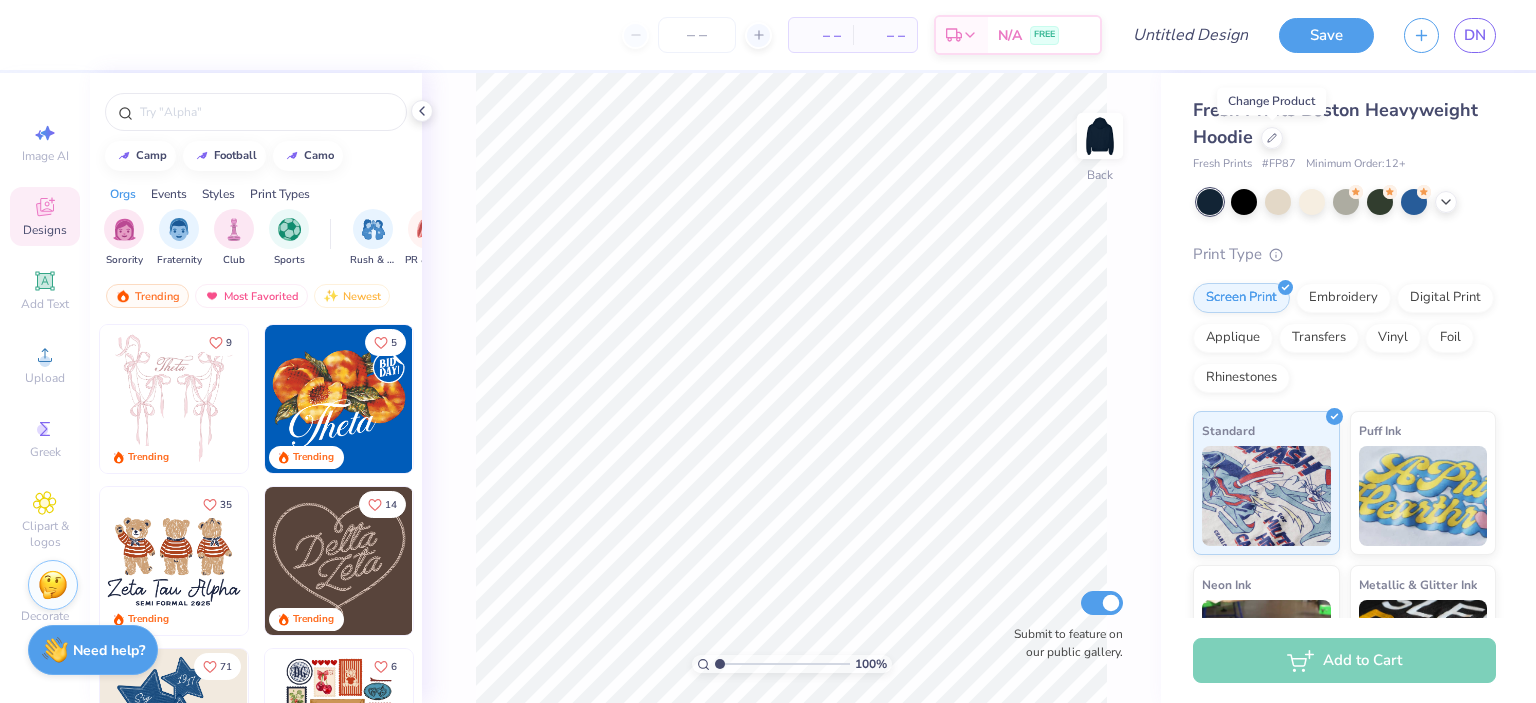 click at bounding box center (53, 585) 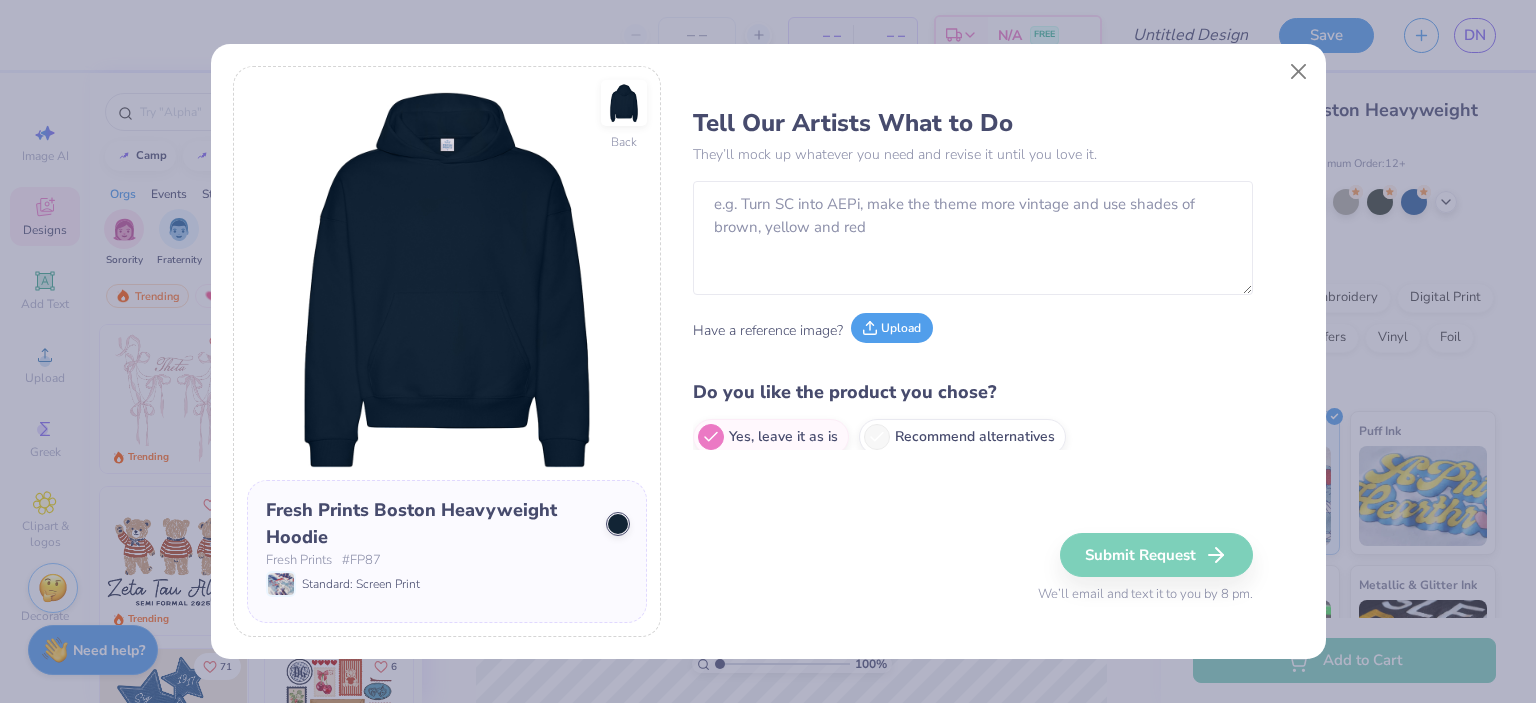 click on "Upload" at bounding box center (892, 328) 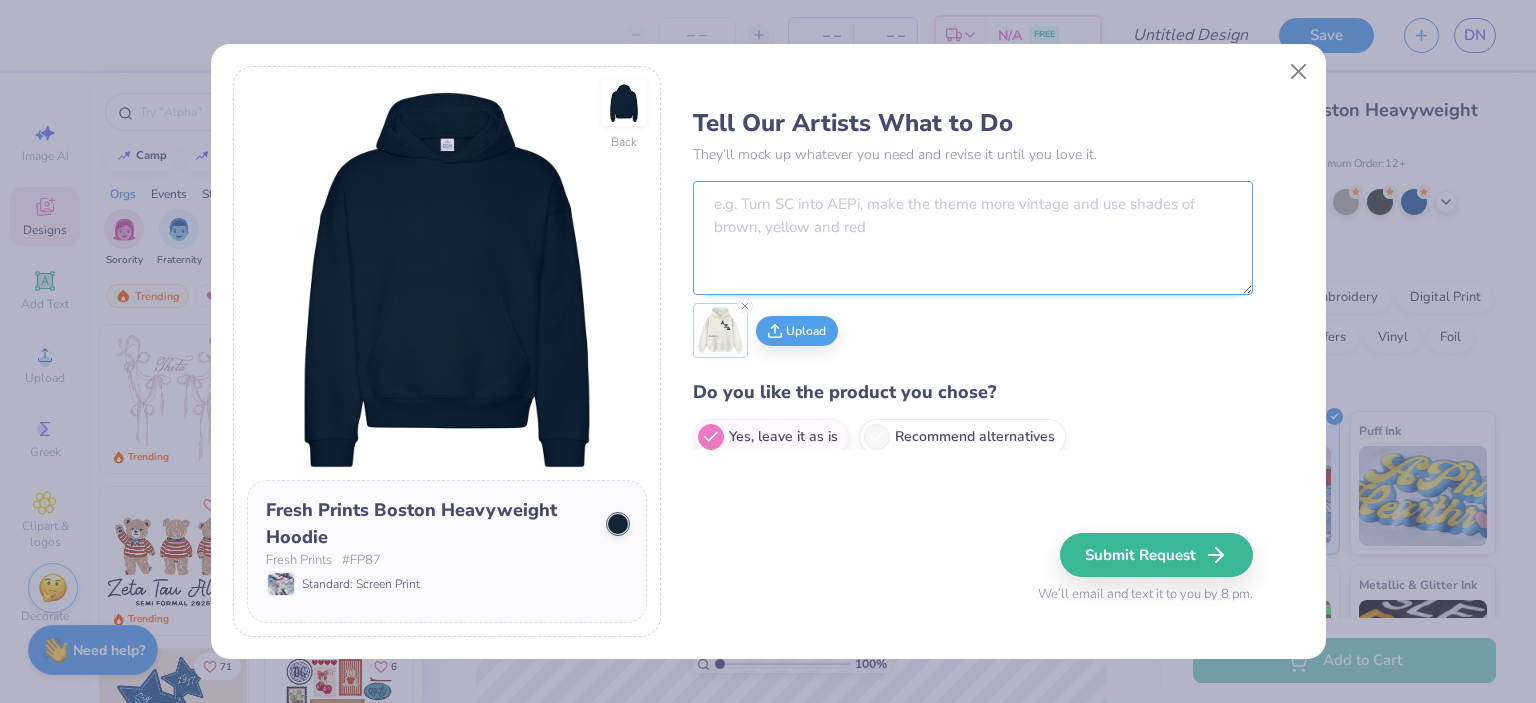 click at bounding box center [973, 238] 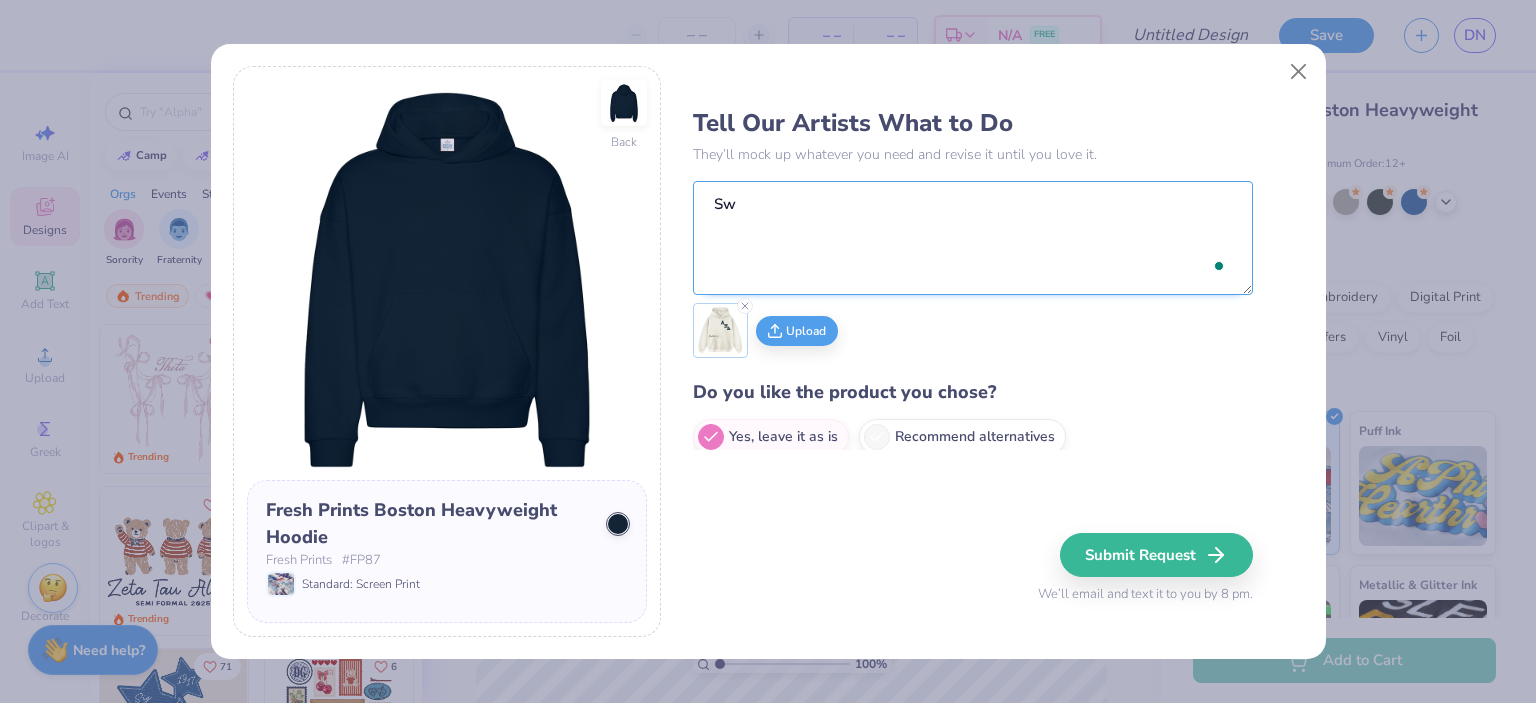type on "S" 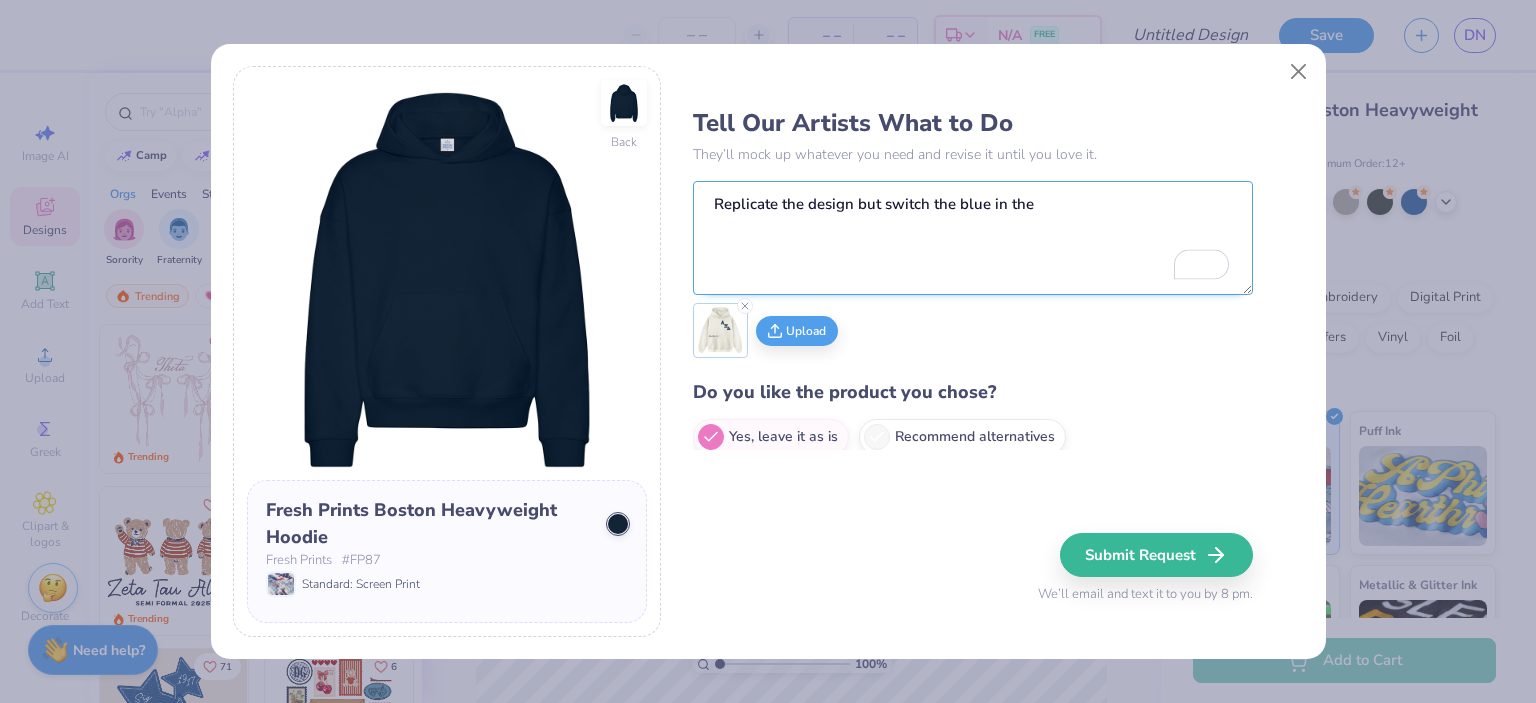 click on "Replicate the design but switch the blue in the" at bounding box center (973, 238) 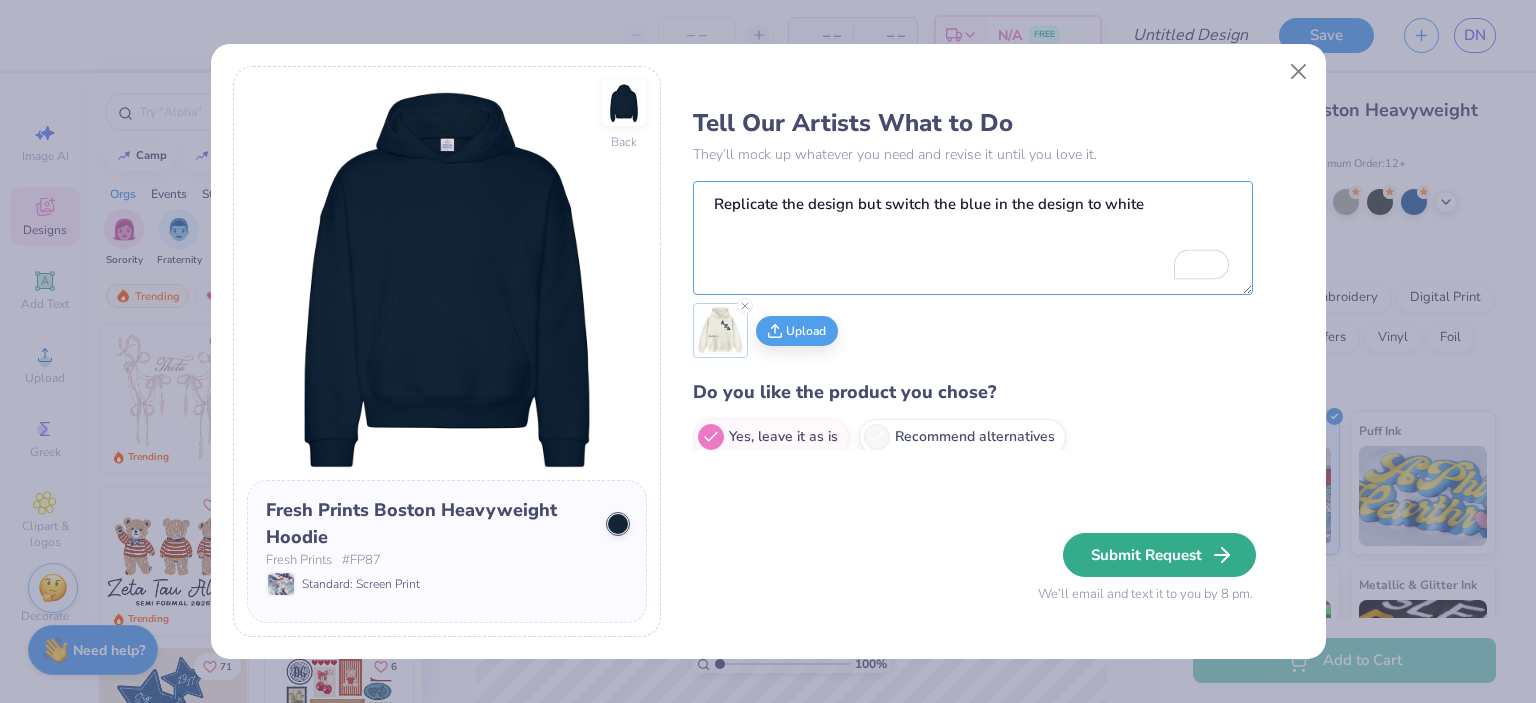type on "Replicate the design but switch the blue in the design to white" 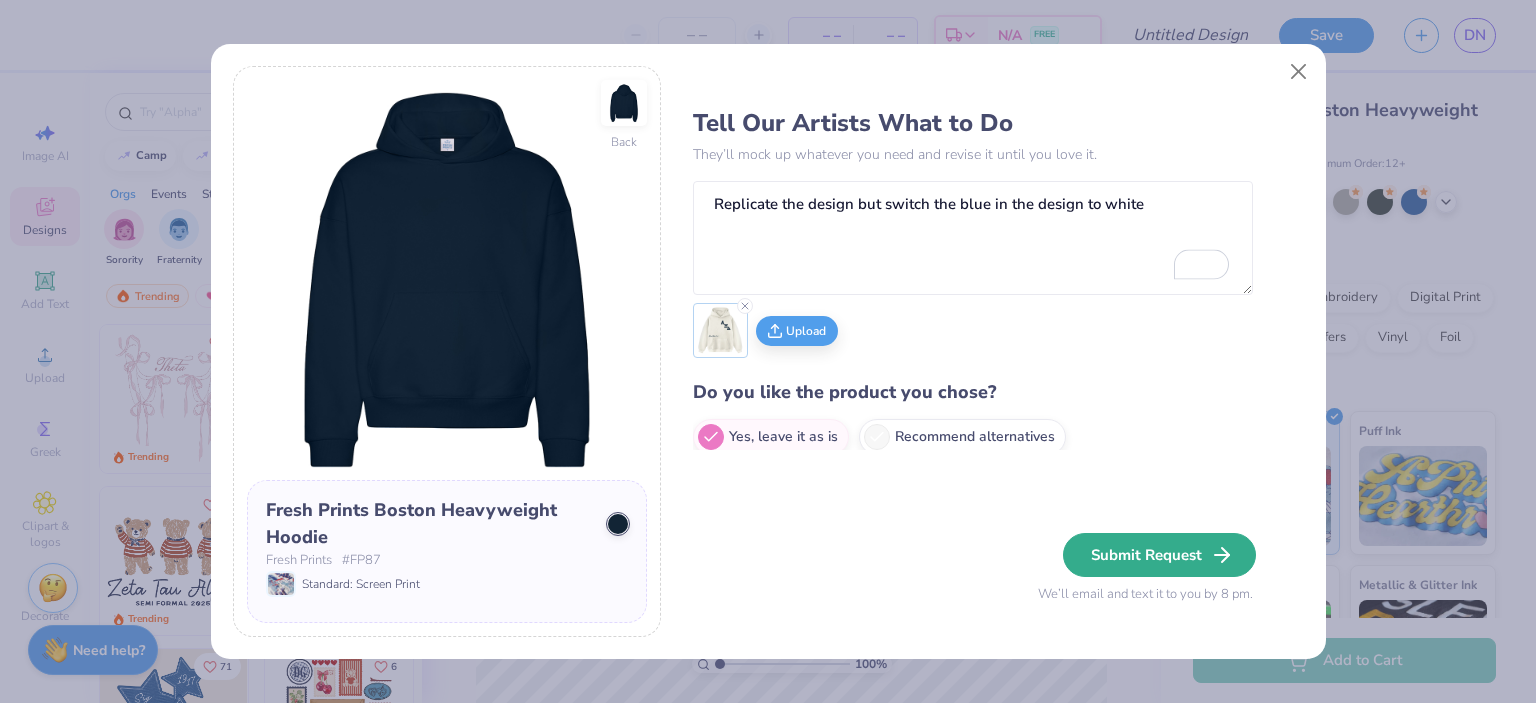click on "Submit Request" at bounding box center (1159, 555) 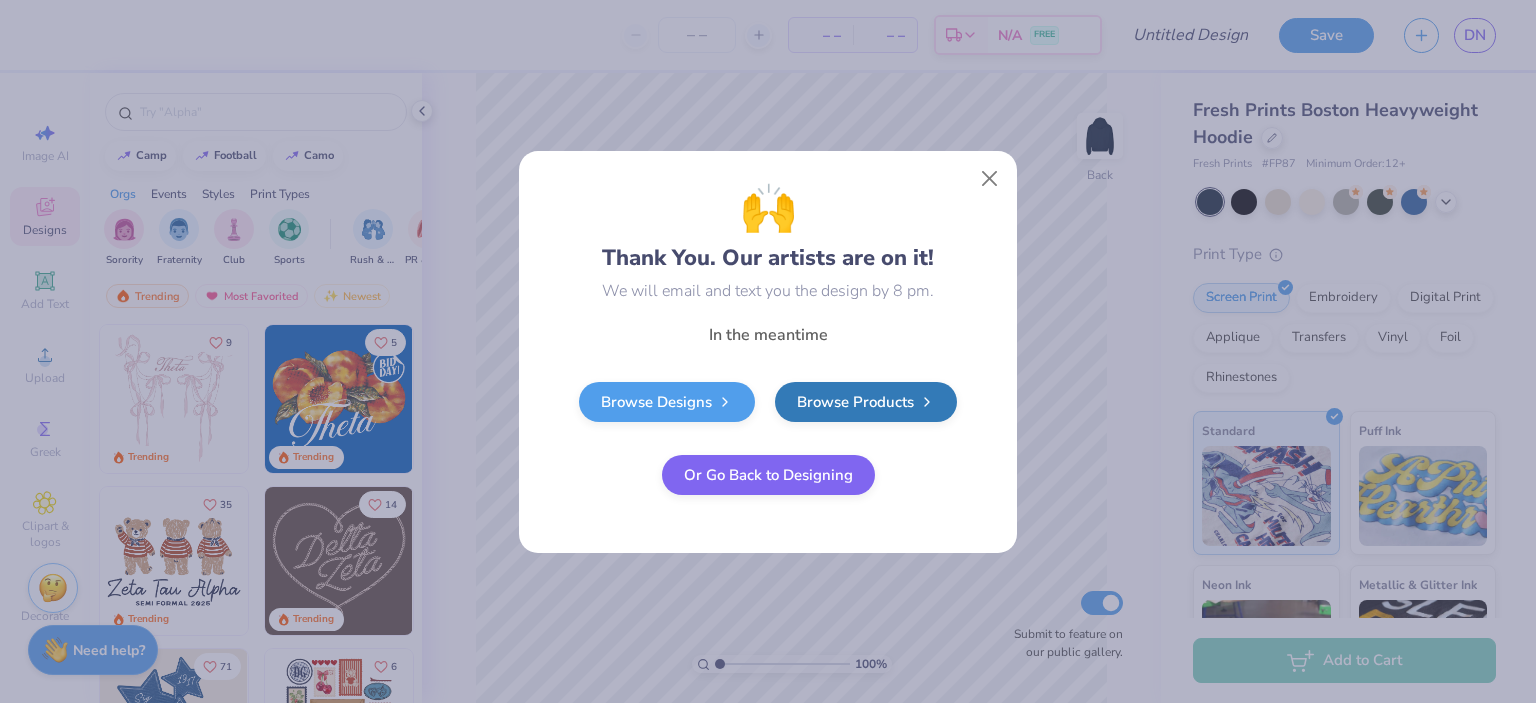 type 